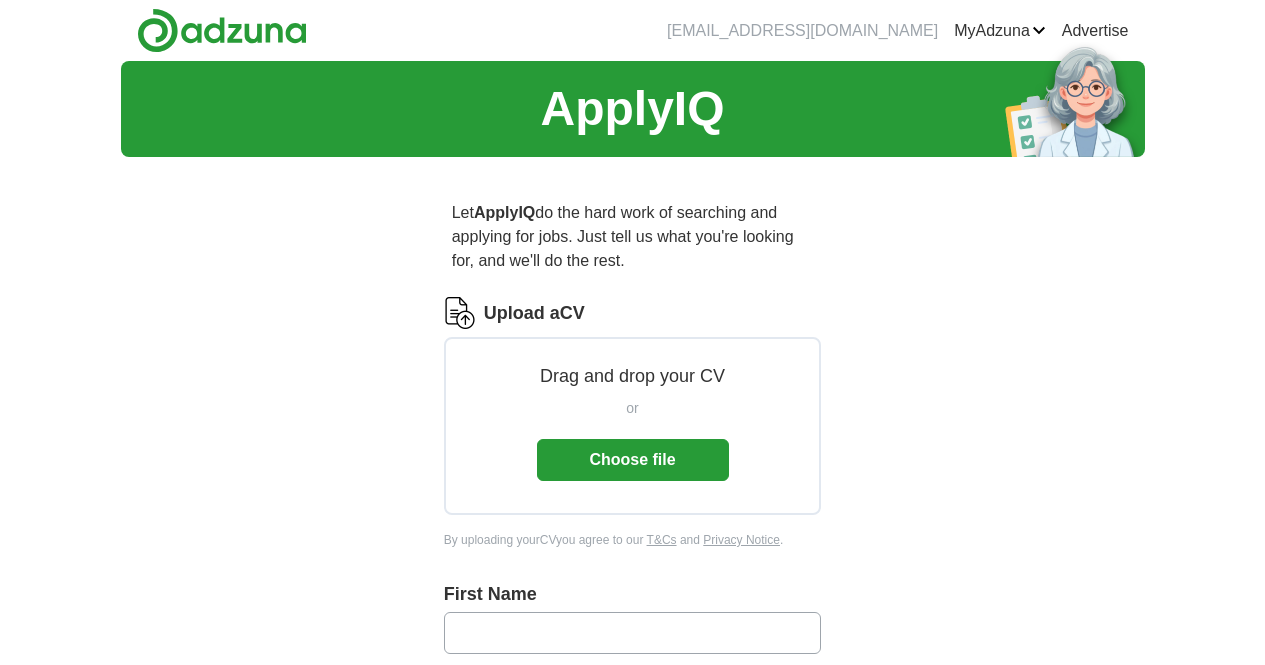 scroll, scrollTop: 0, scrollLeft: 0, axis: both 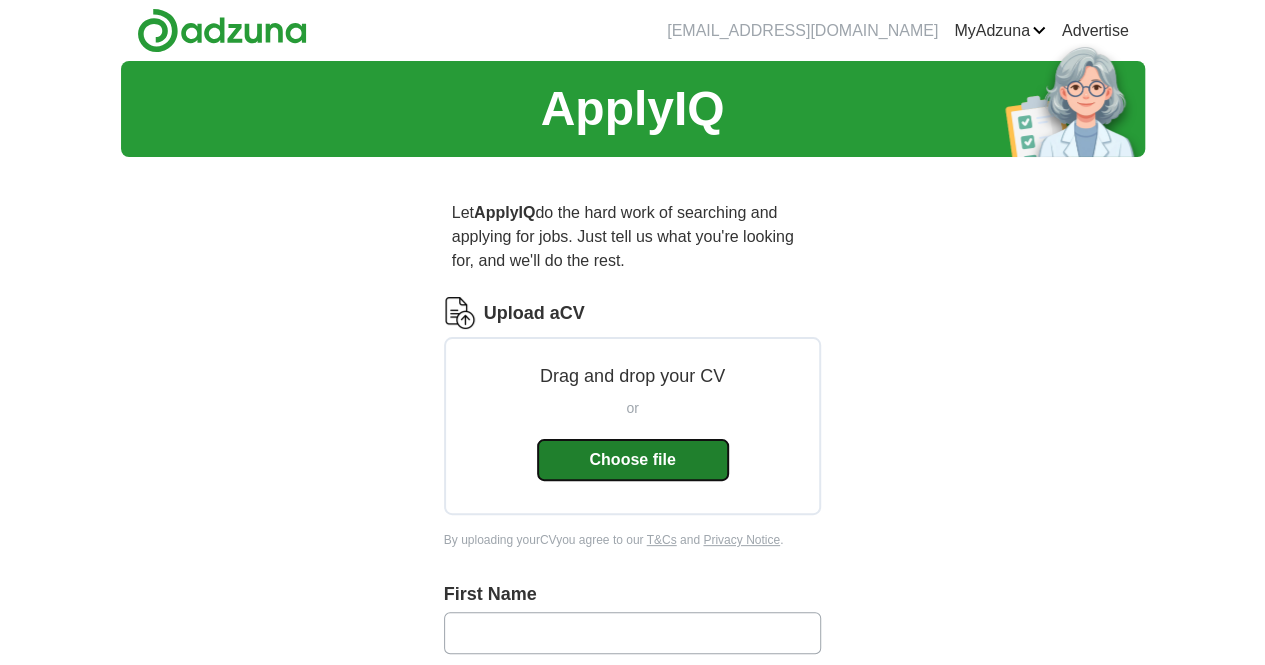 click on "Choose file" at bounding box center [633, 460] 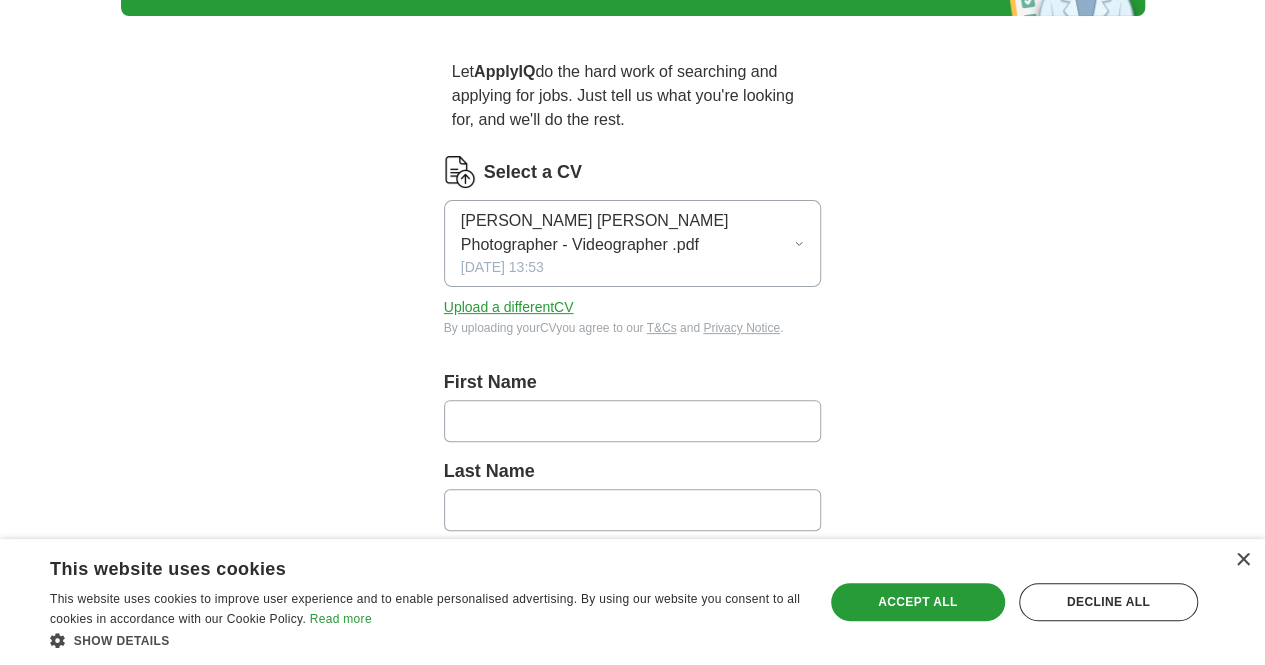 scroll, scrollTop: 115, scrollLeft: 0, axis: vertical 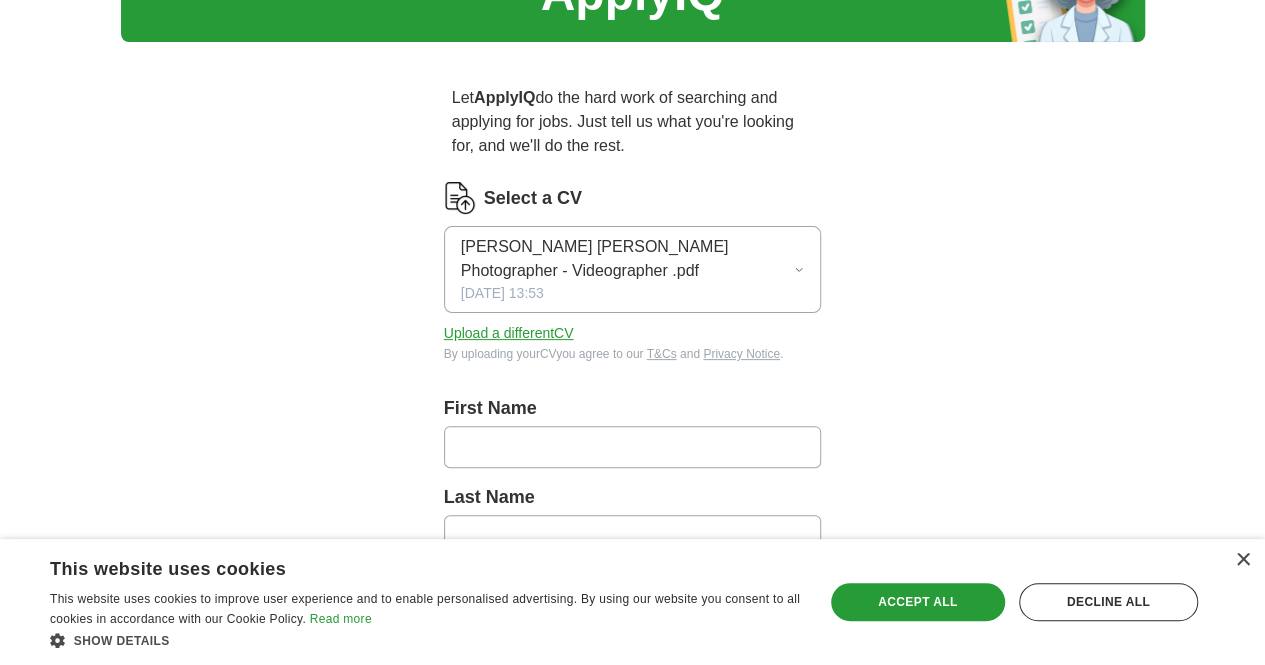 click at bounding box center [633, 447] 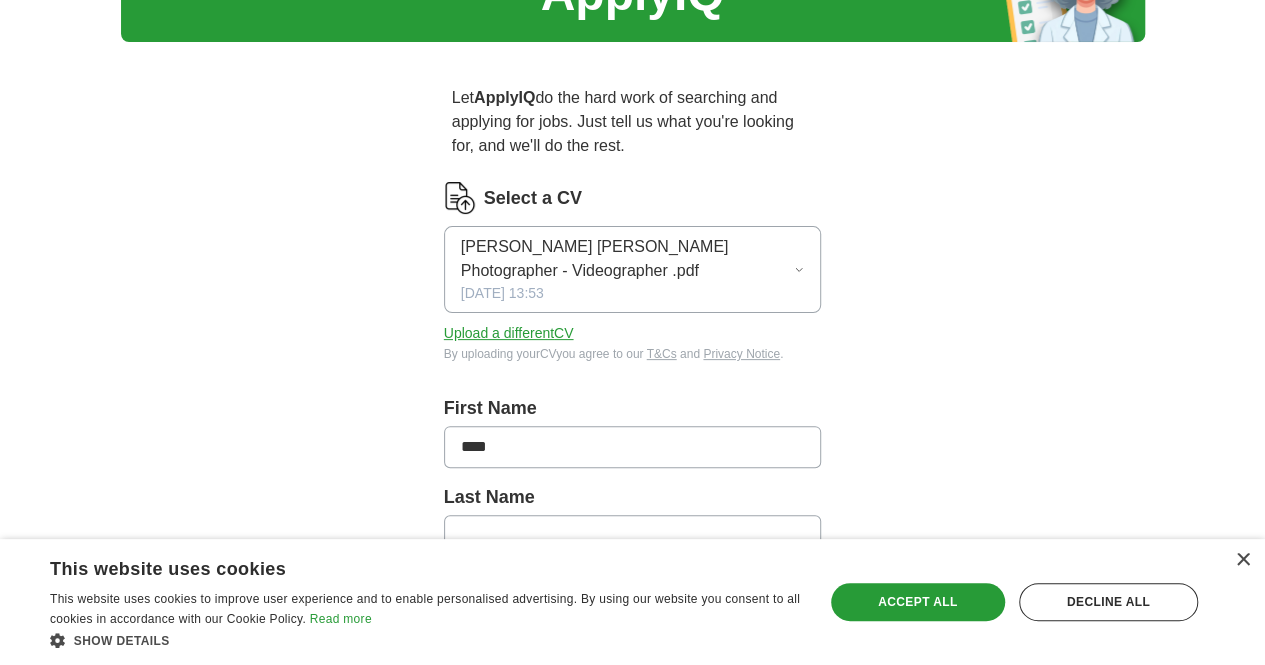 type on "****" 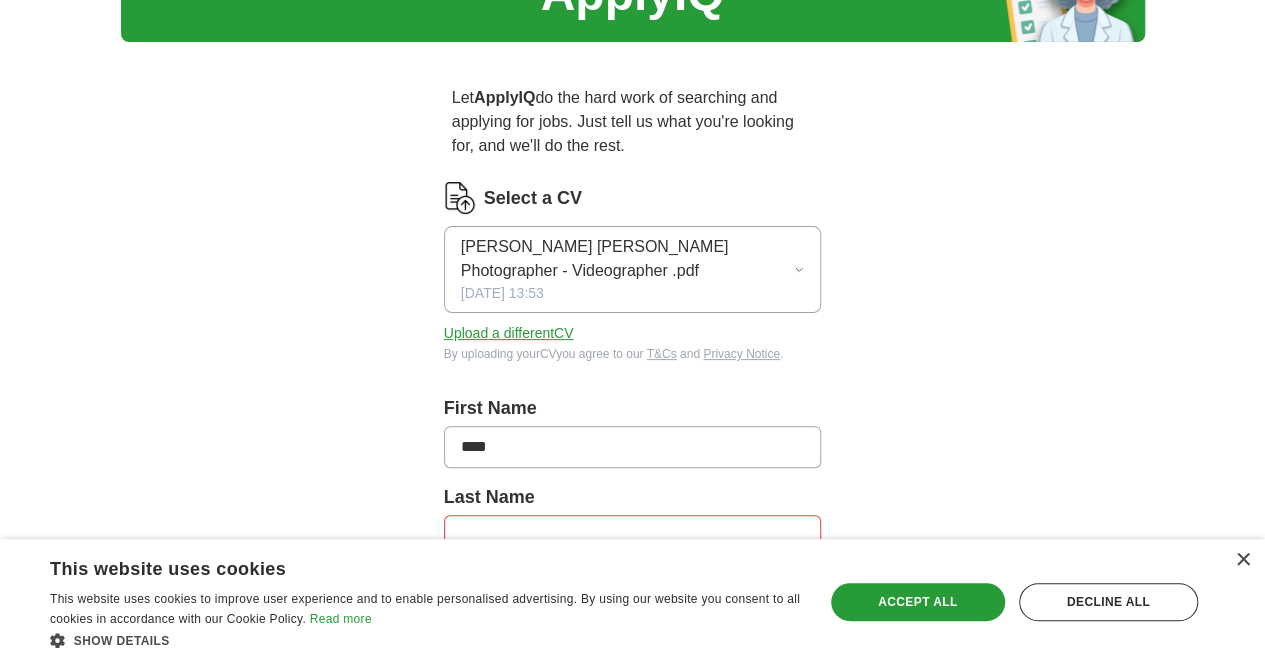 scroll, scrollTop: 150, scrollLeft: 0, axis: vertical 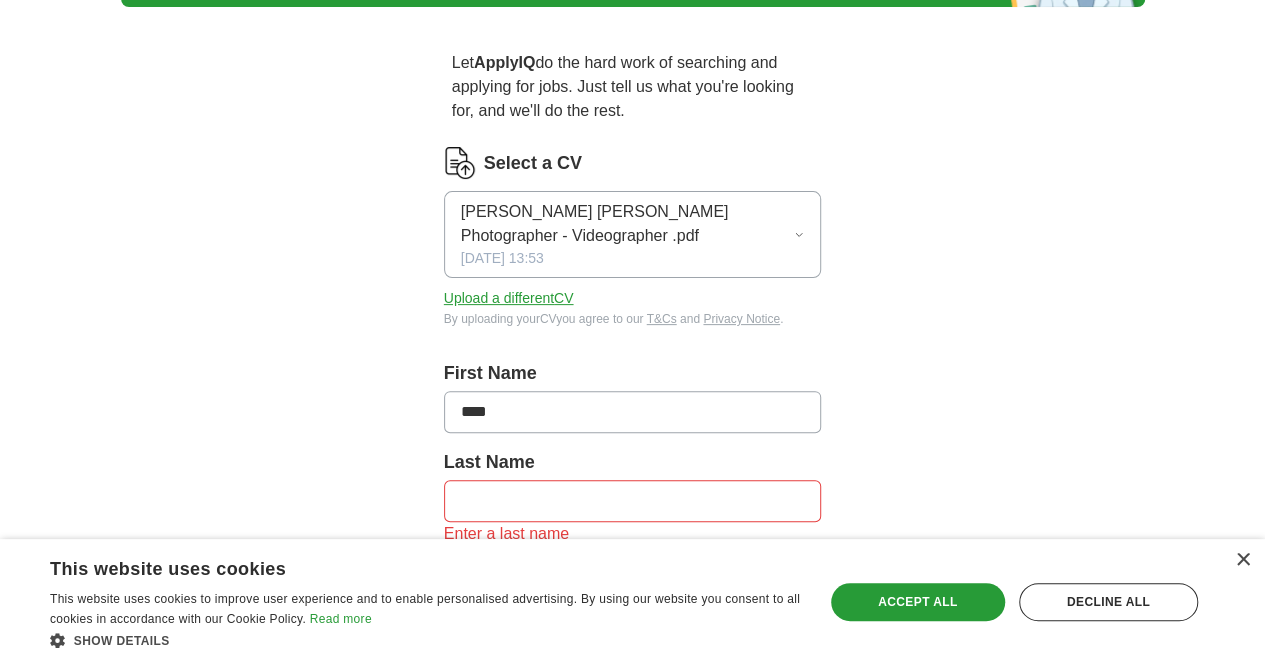 type on "S" 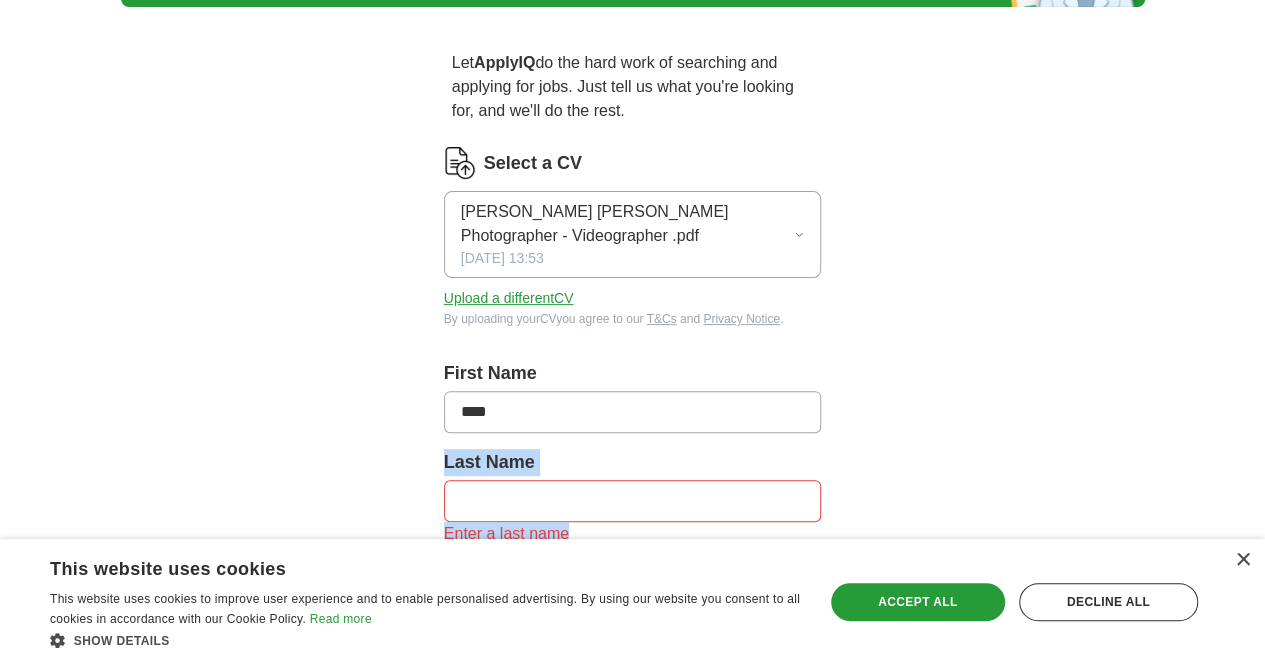 drag, startPoint x: 632, startPoint y: 483, endPoint x: 617, endPoint y: 461, distance: 26.627054 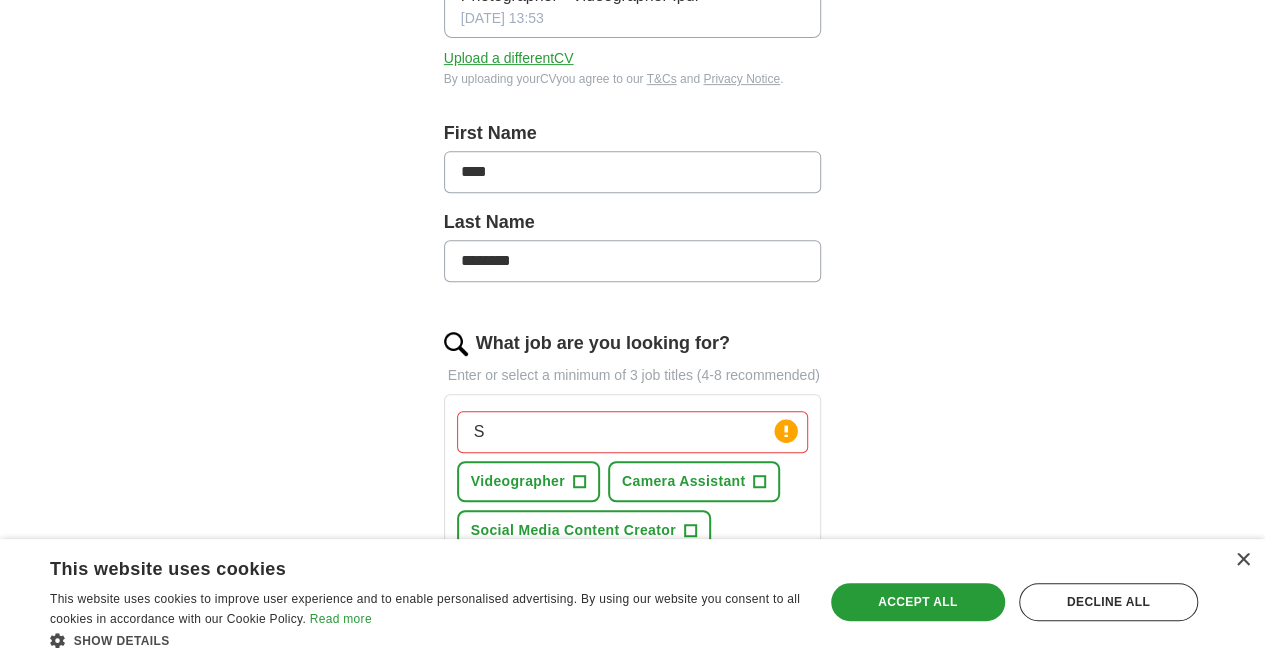 scroll, scrollTop: 391, scrollLeft: 0, axis: vertical 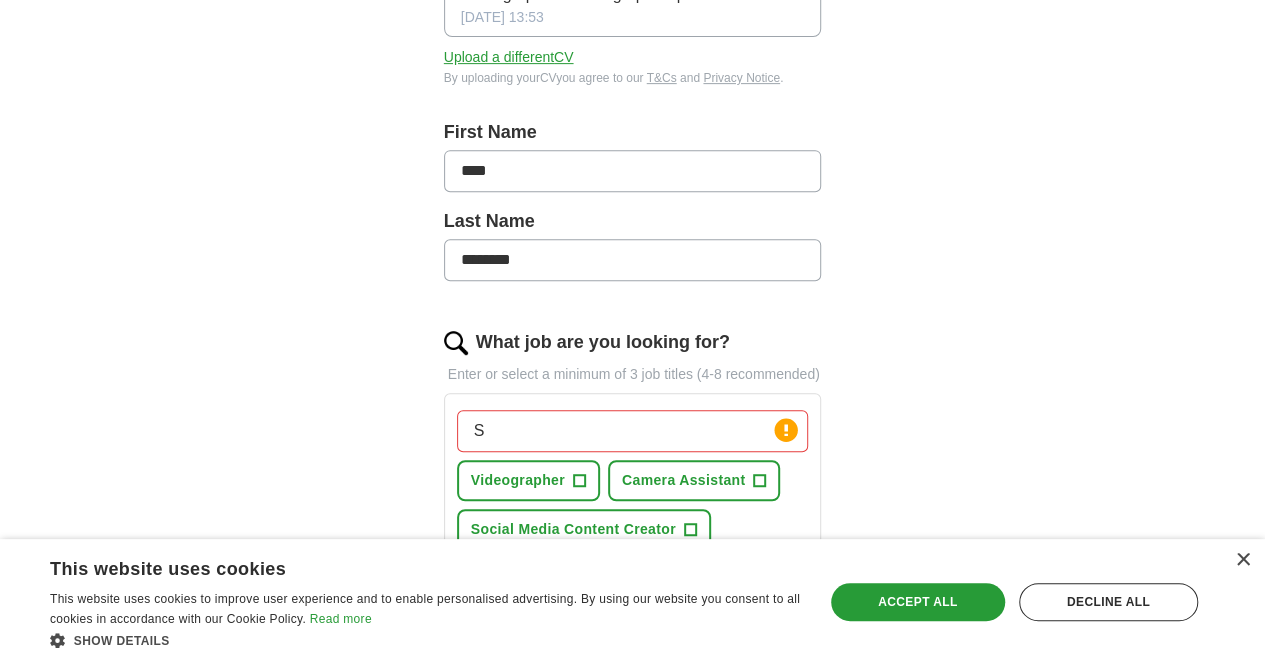 type on "********" 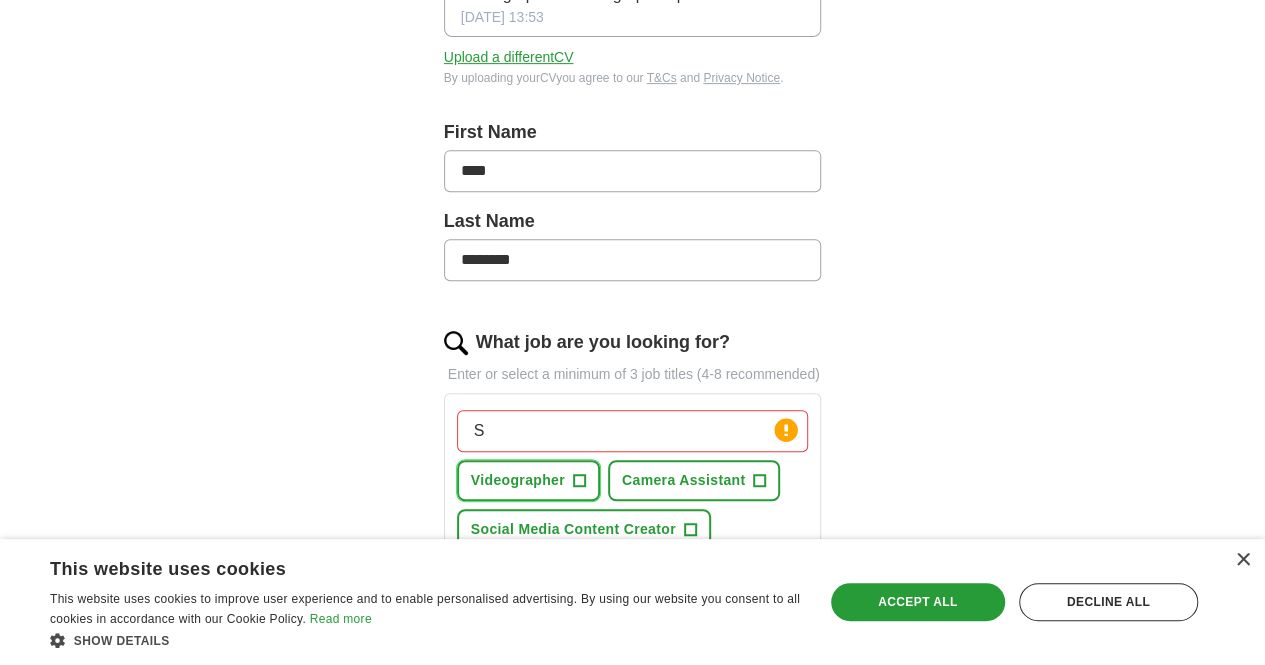 click on "Videographer +" at bounding box center [528, 480] 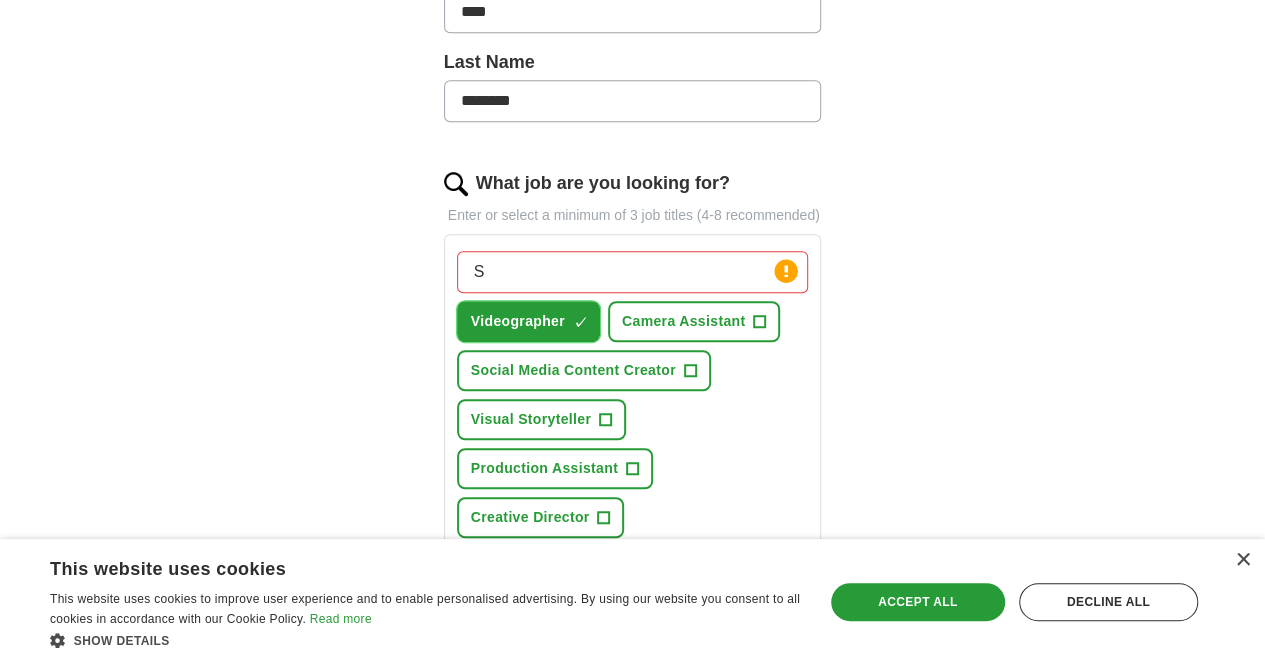 scroll, scrollTop: 568, scrollLeft: 0, axis: vertical 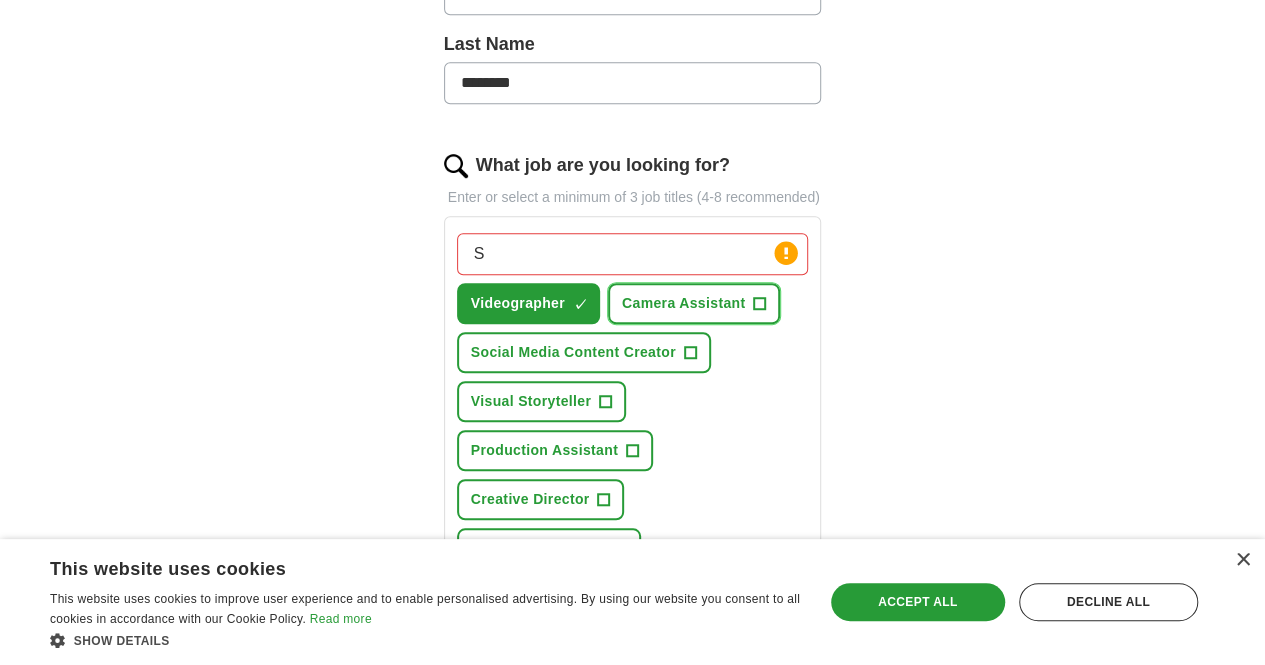 click on "+" at bounding box center [760, 304] 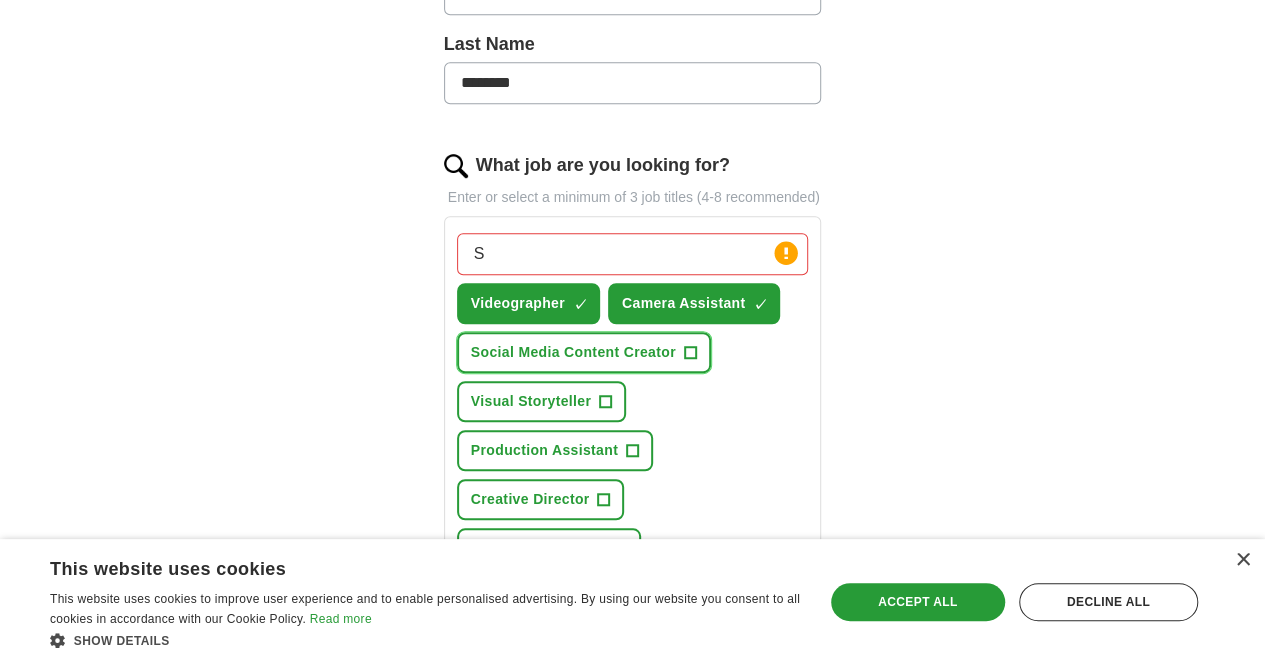 click on "+" at bounding box center [690, 353] 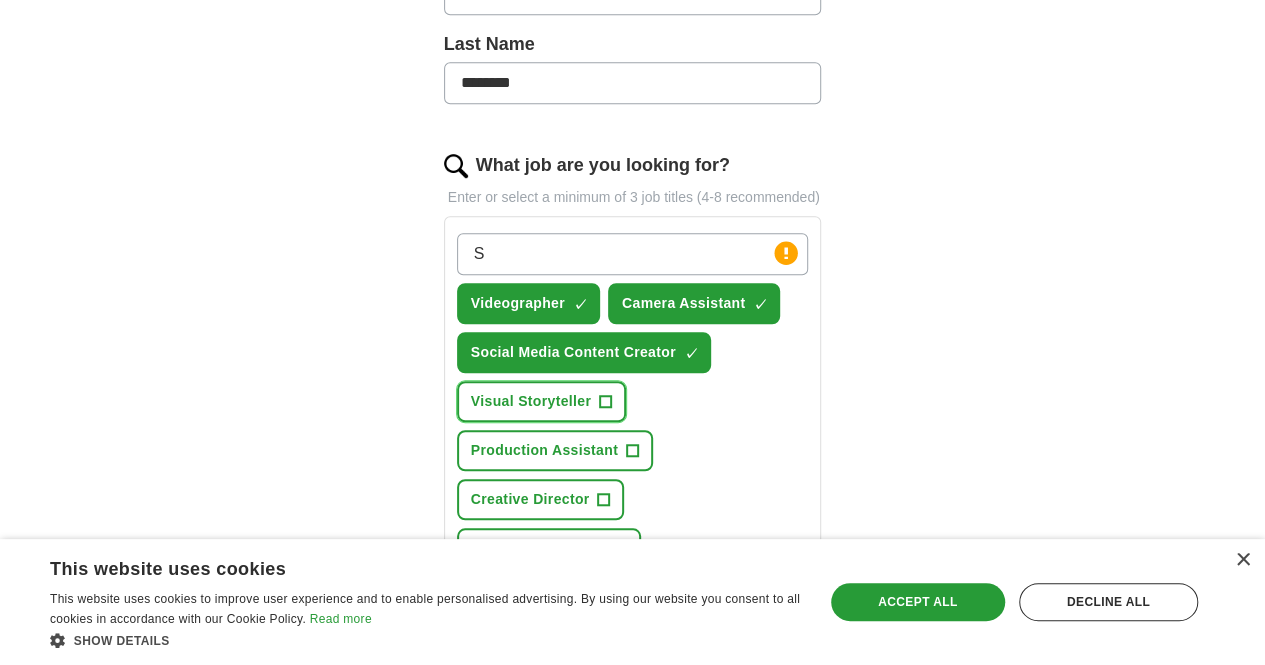 click on "+" at bounding box center (606, 402) 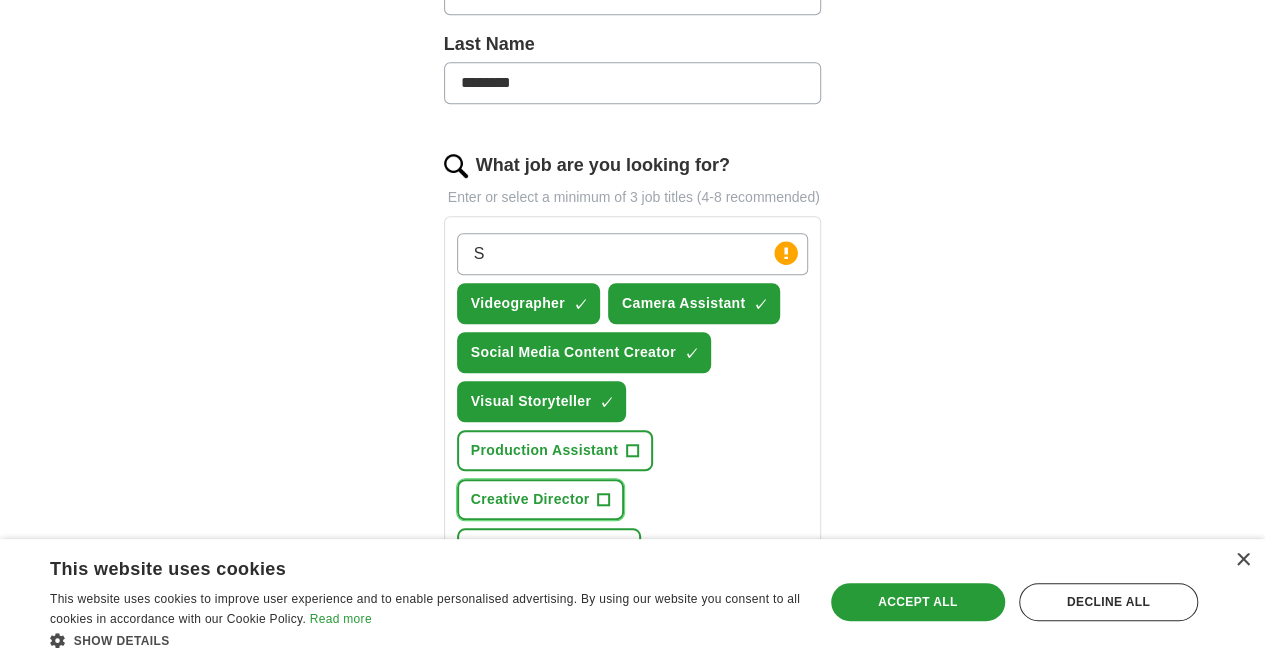 click on "+" at bounding box center [604, 500] 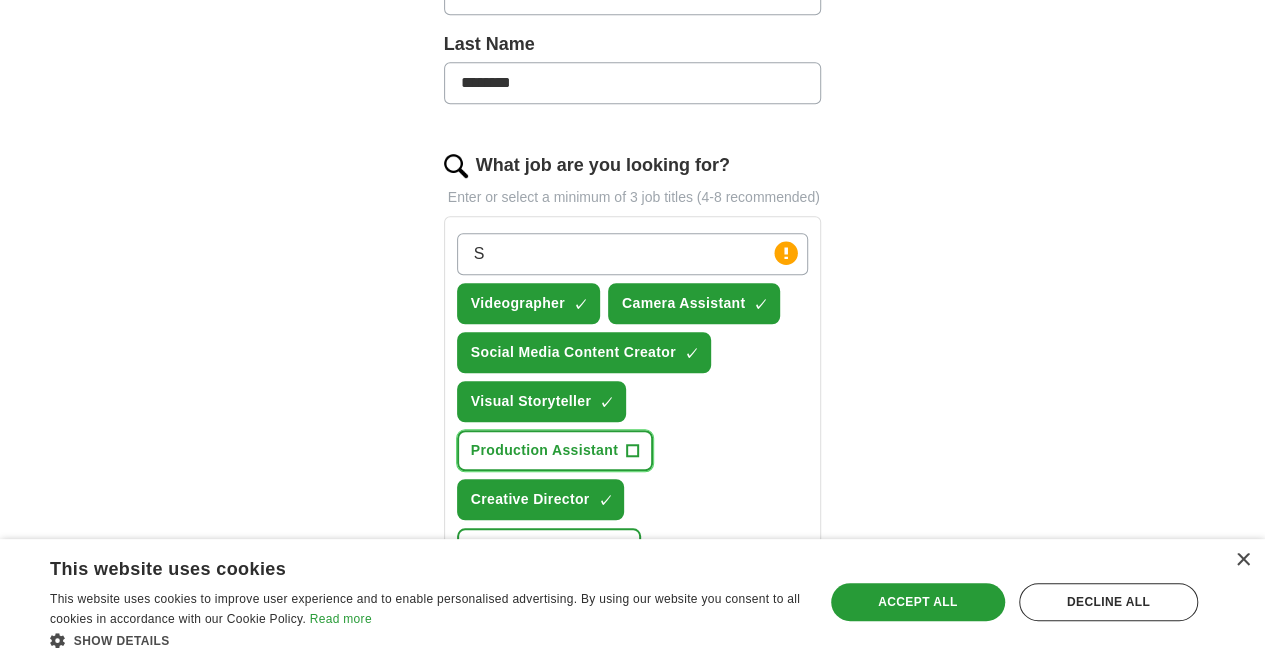 click on "+" at bounding box center [632, 451] 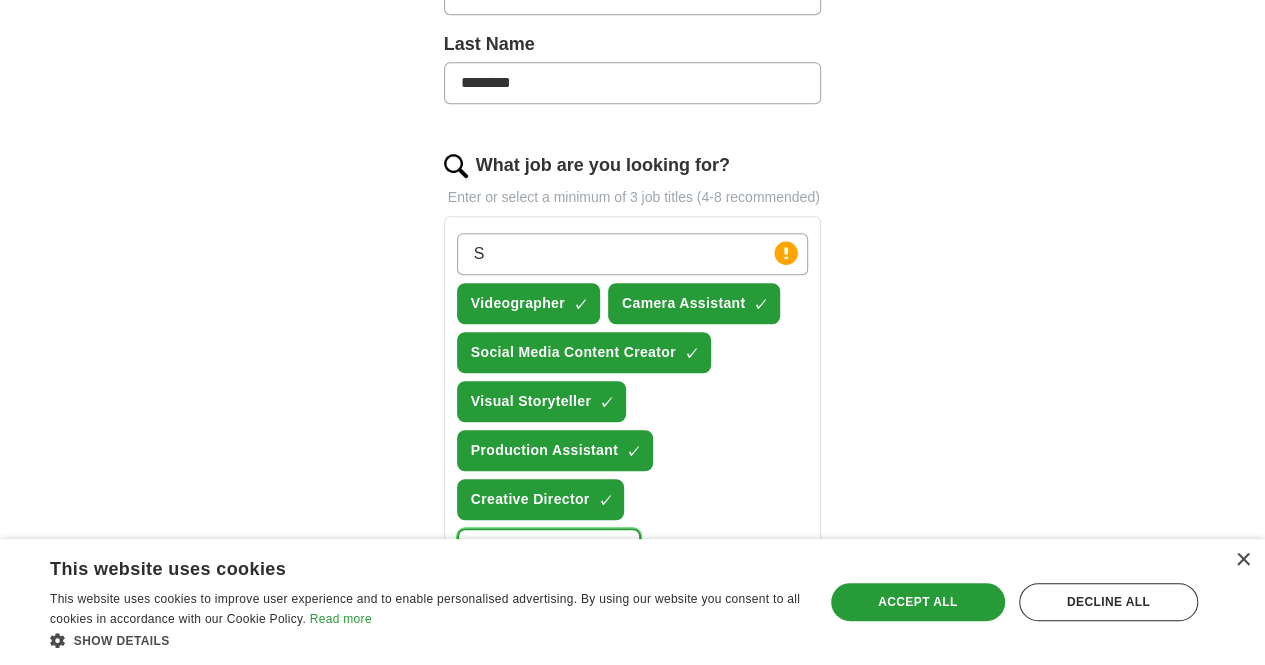 click on "Photography Intern +" at bounding box center (549, 548) 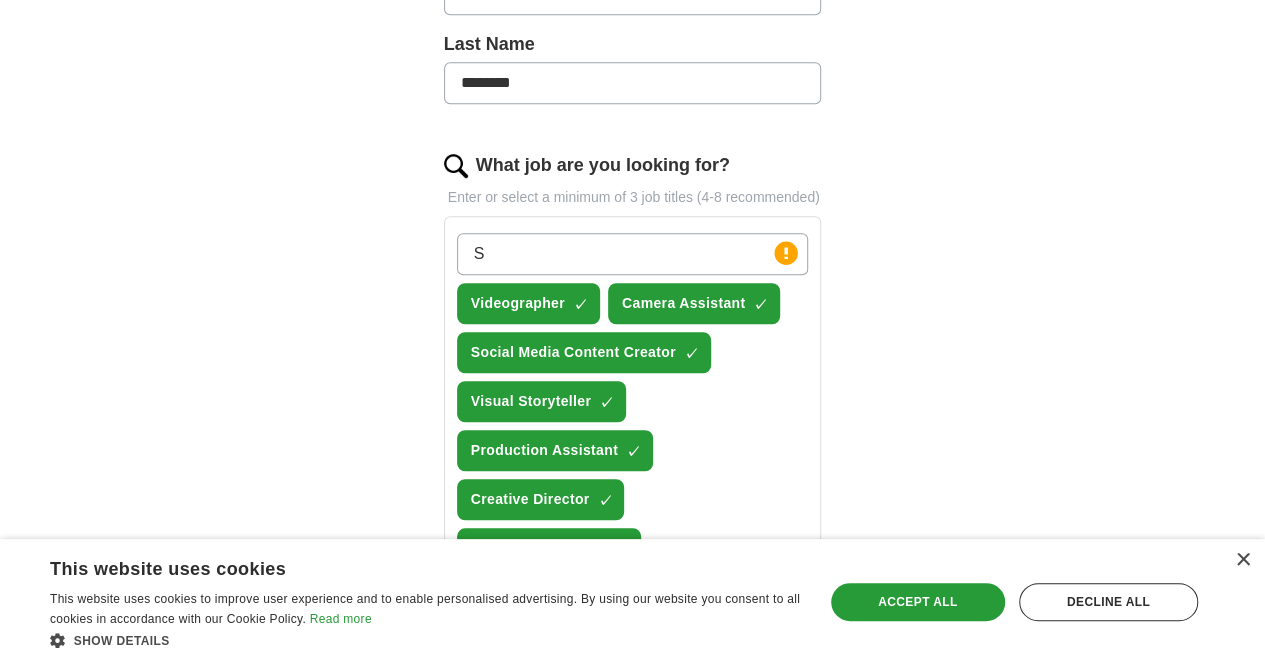 click on "+" at bounding box center [654, 647] 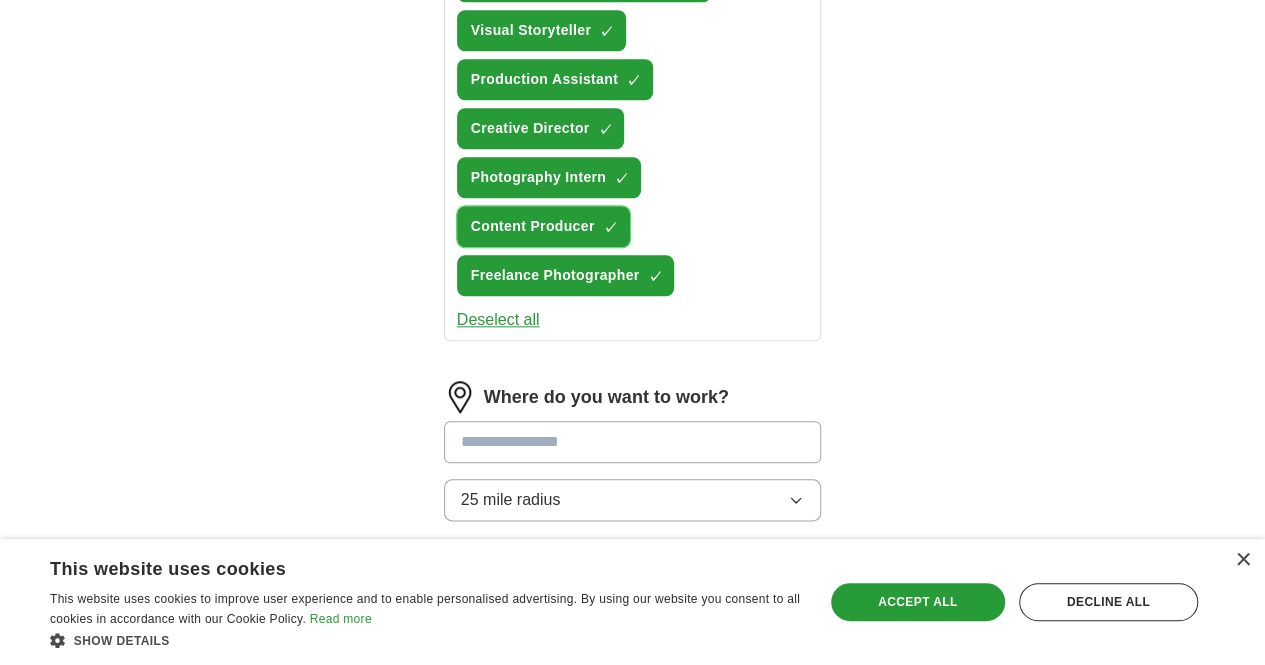 scroll, scrollTop: 942, scrollLeft: 0, axis: vertical 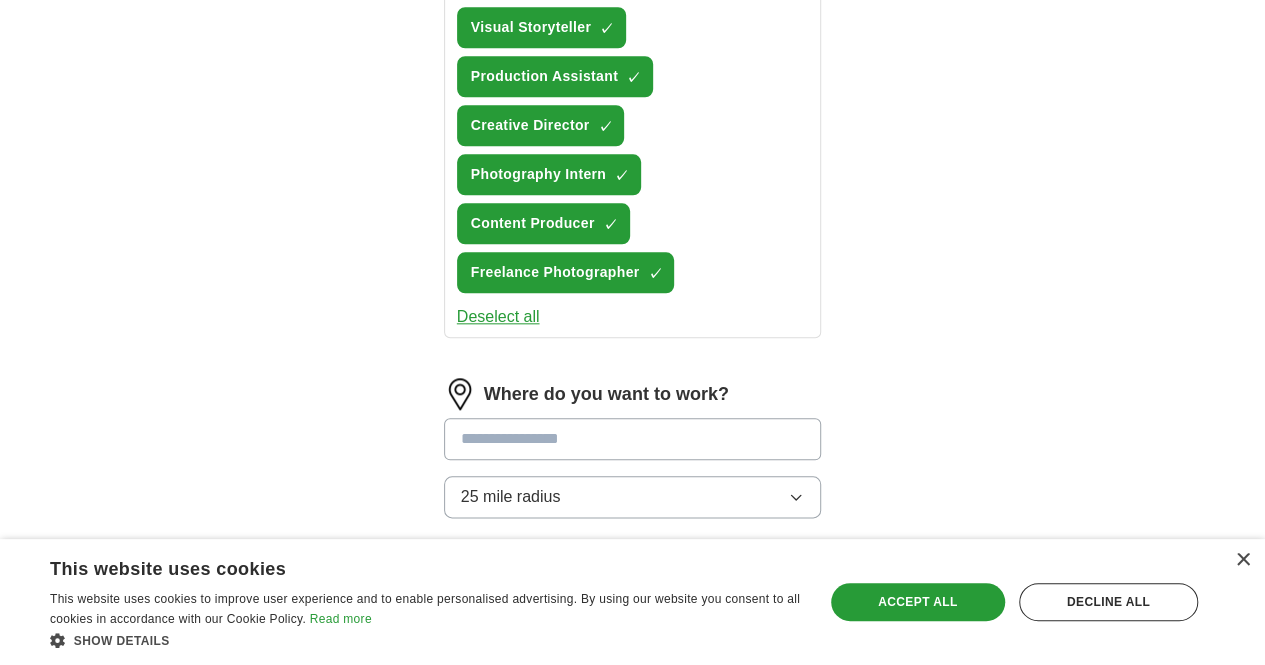 click at bounding box center [633, 439] 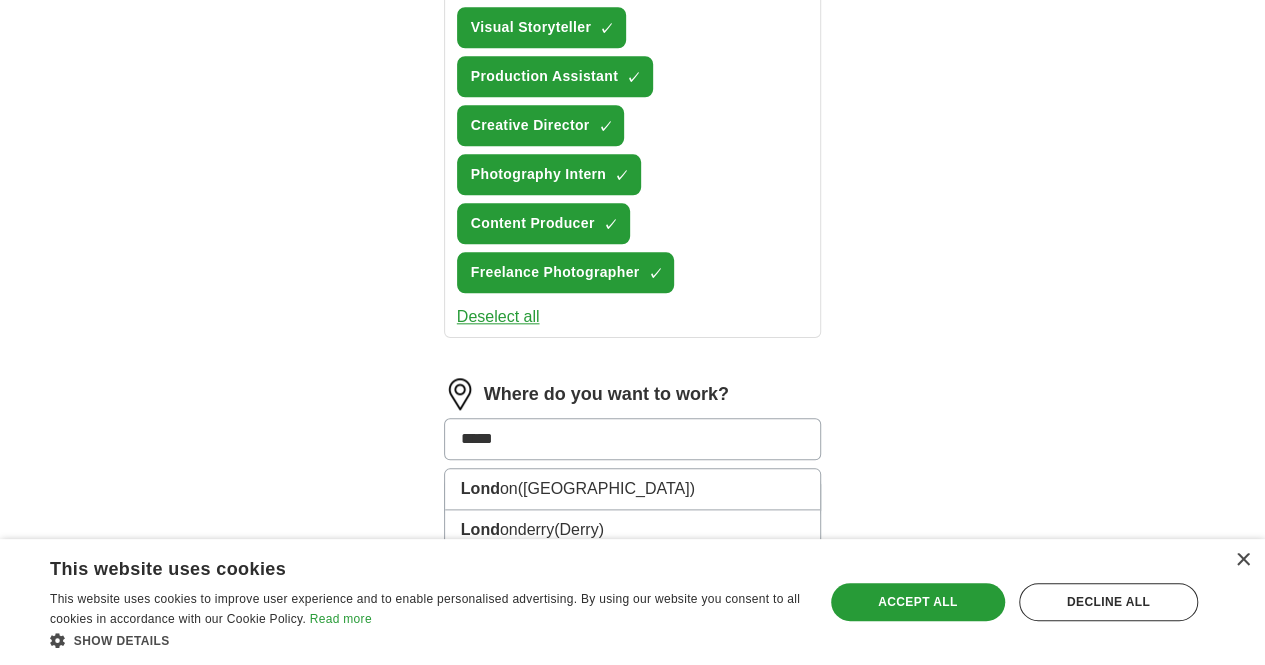type on "******" 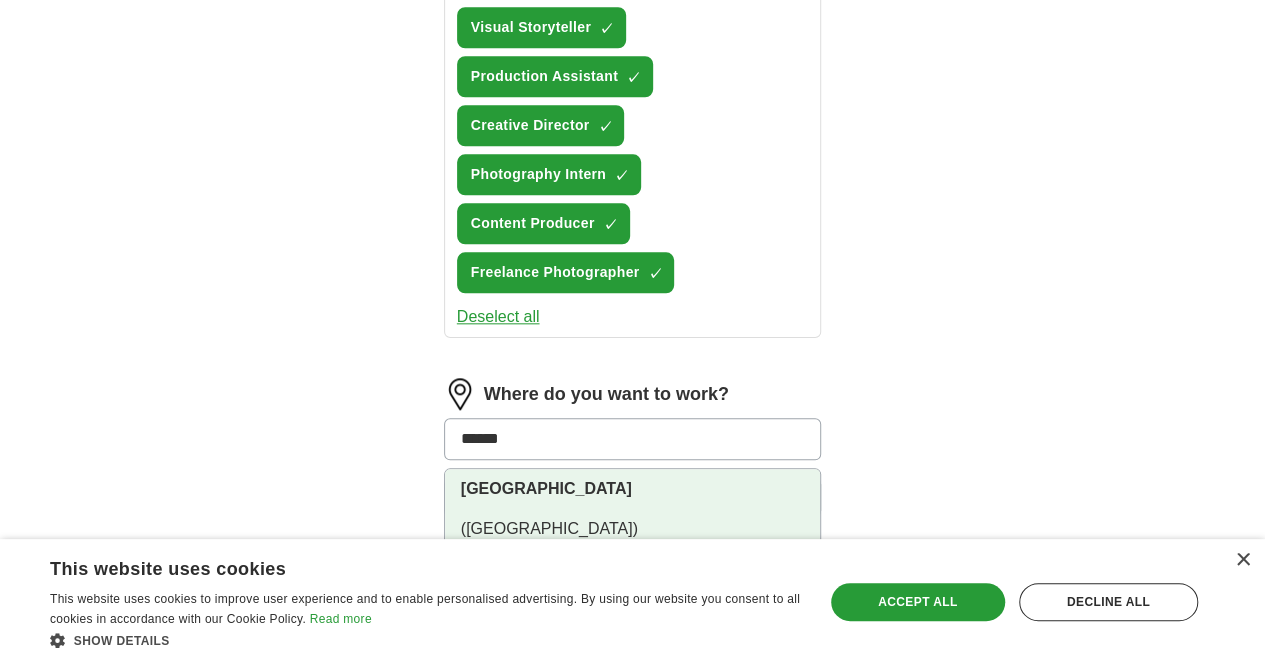 click on "[GEOGRAPHIC_DATA]   ([GEOGRAPHIC_DATA])" at bounding box center [633, 509] 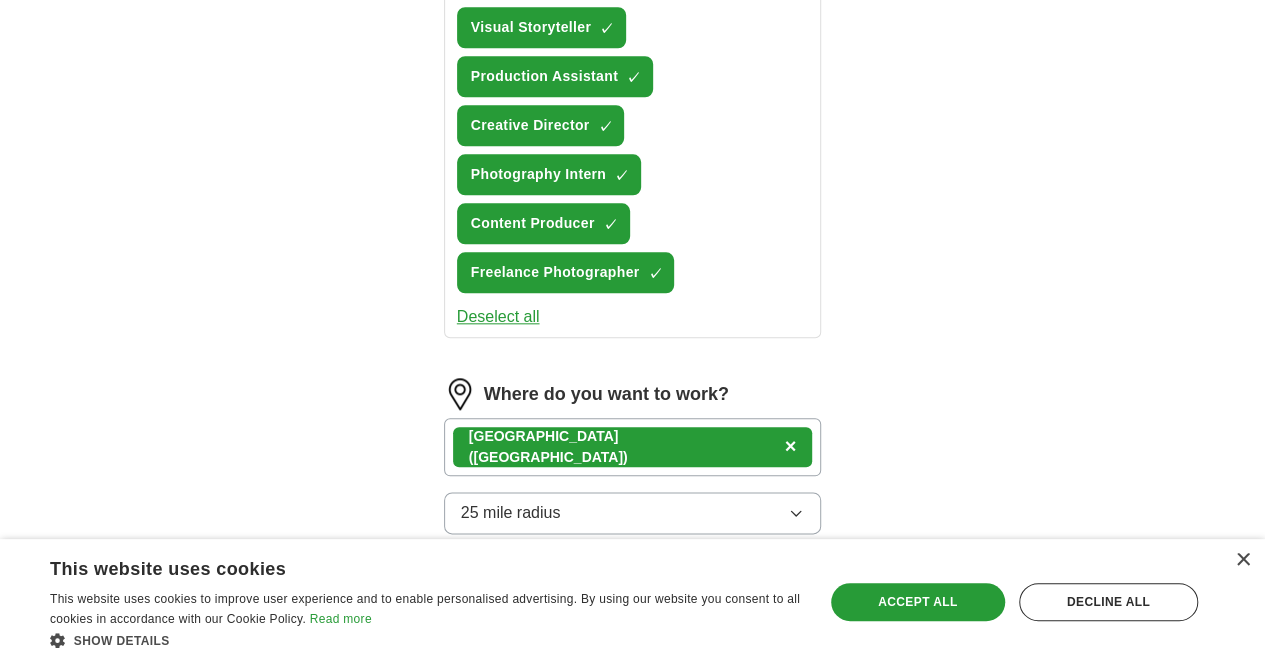 click on "[GEOGRAPHIC_DATA]   ([GEOGRAPHIC_DATA]) ×" at bounding box center (633, 447) 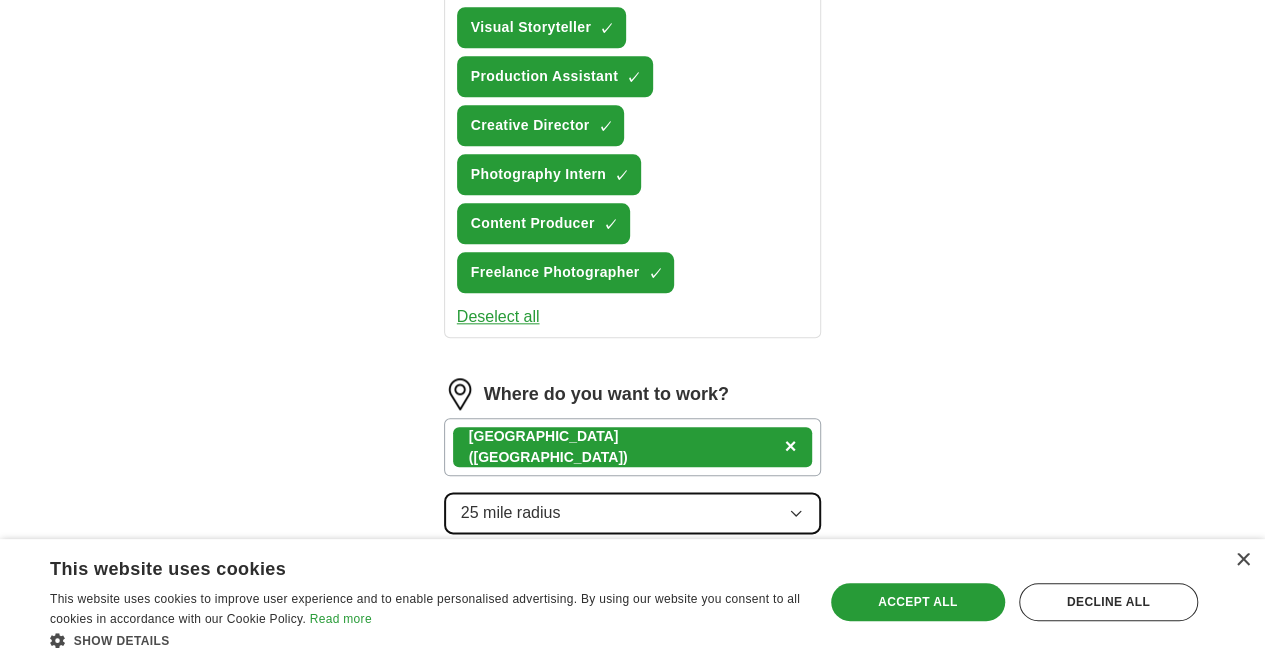 click on "25 mile radius" at bounding box center [633, 513] 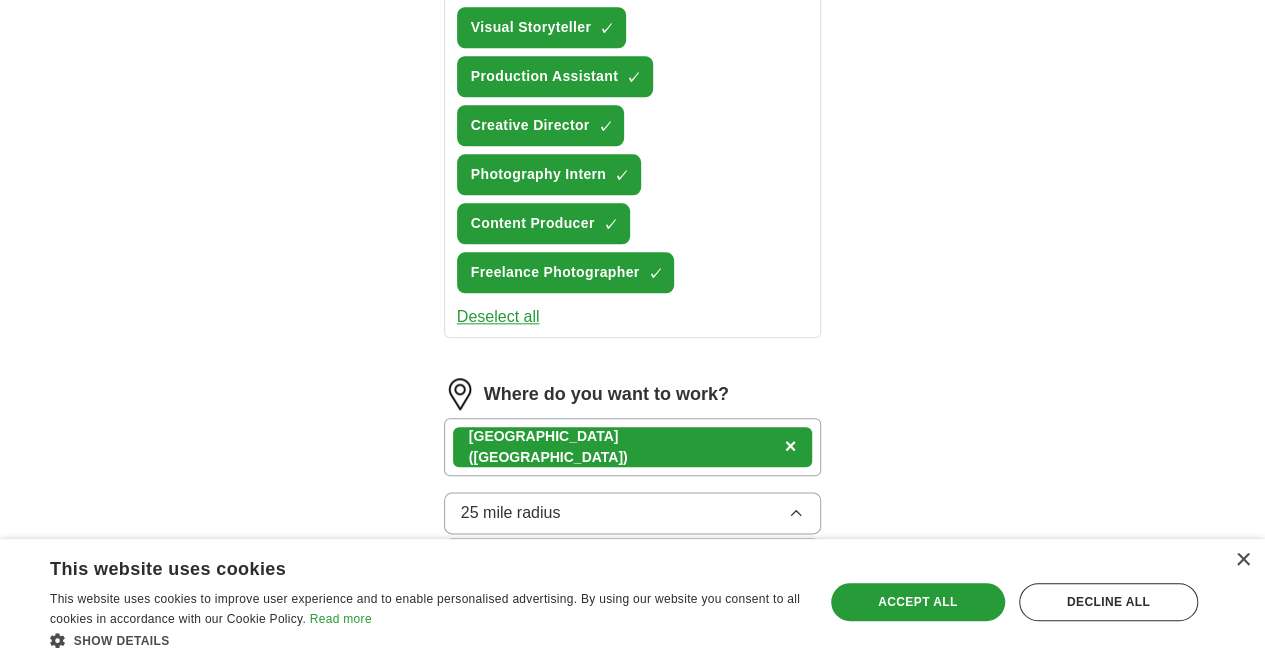click on "10 mile radius" at bounding box center [633, 641] 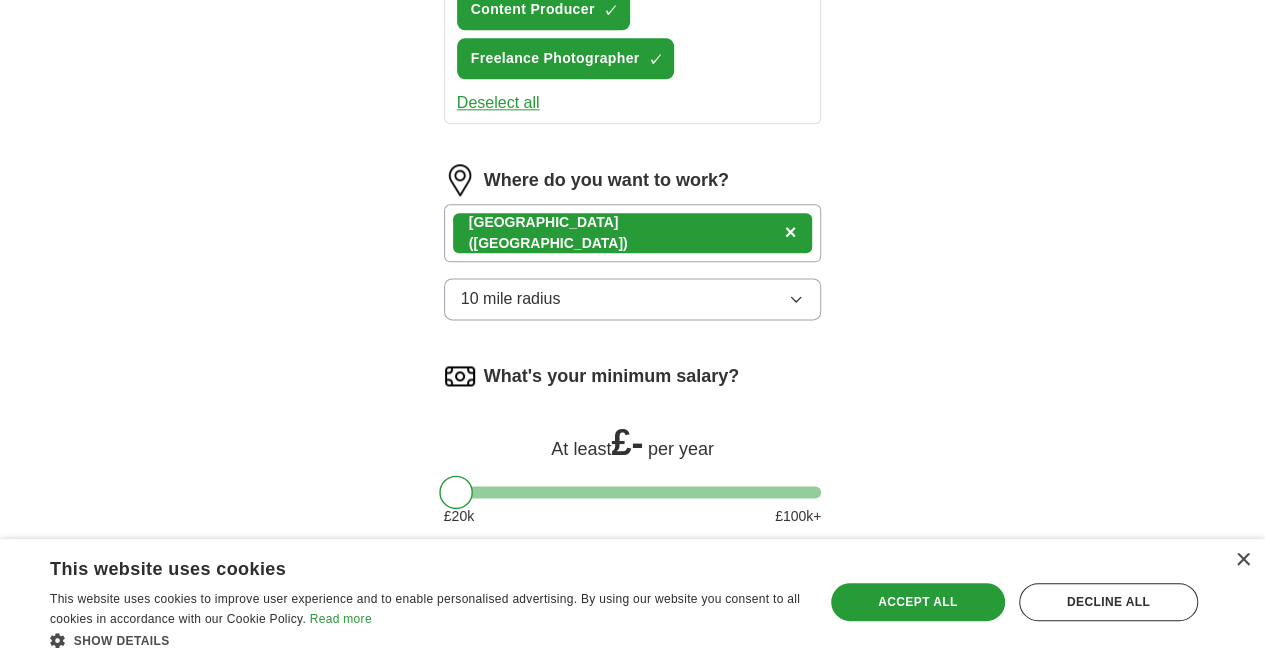 scroll, scrollTop: 1156, scrollLeft: 0, axis: vertical 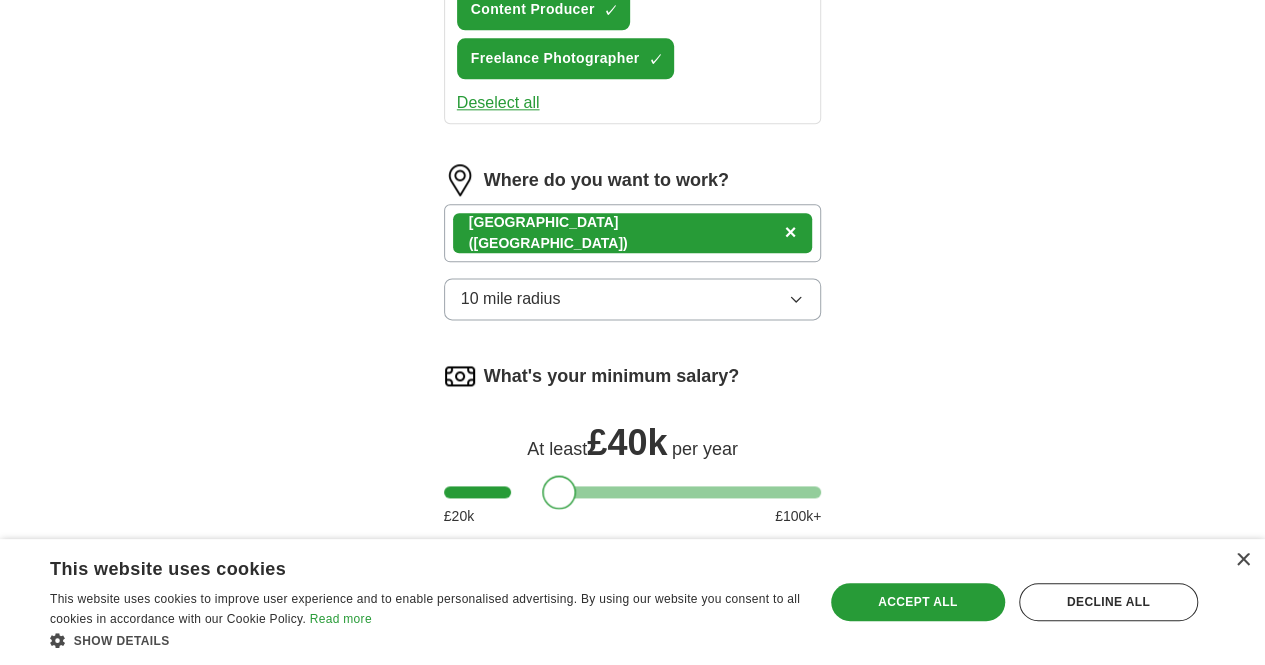 click at bounding box center (633, 492) 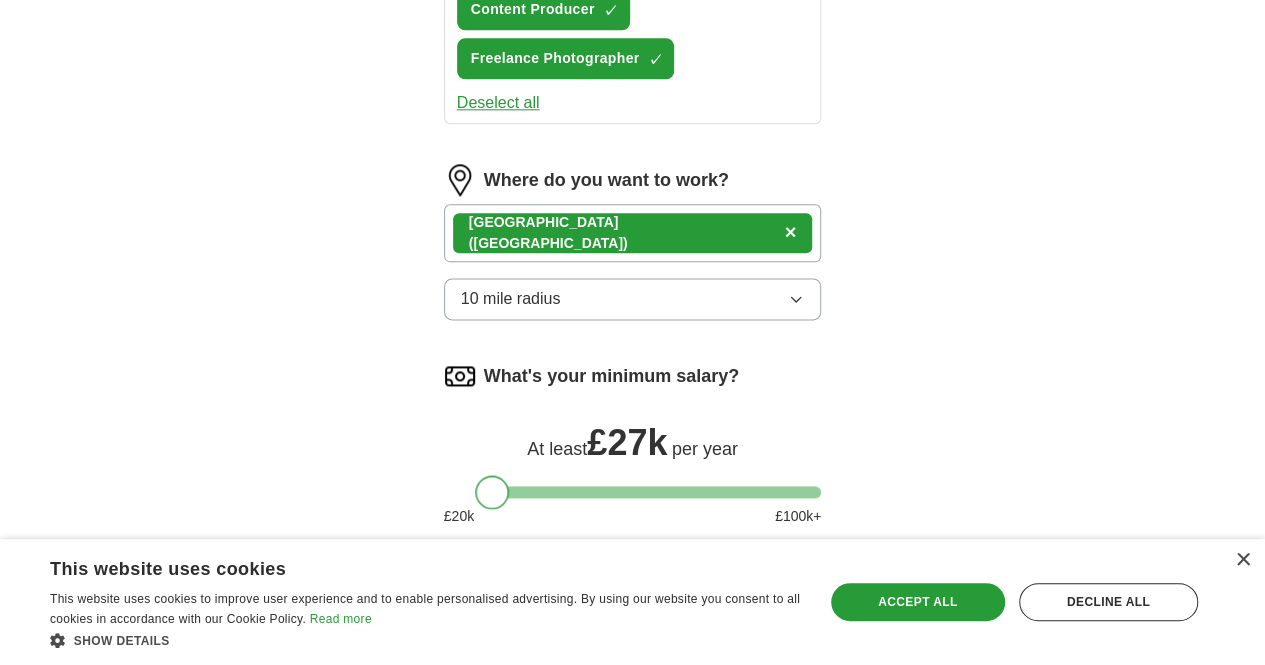 drag, startPoint x: 530, startPoint y: 295, endPoint x: 463, endPoint y: 295, distance: 67 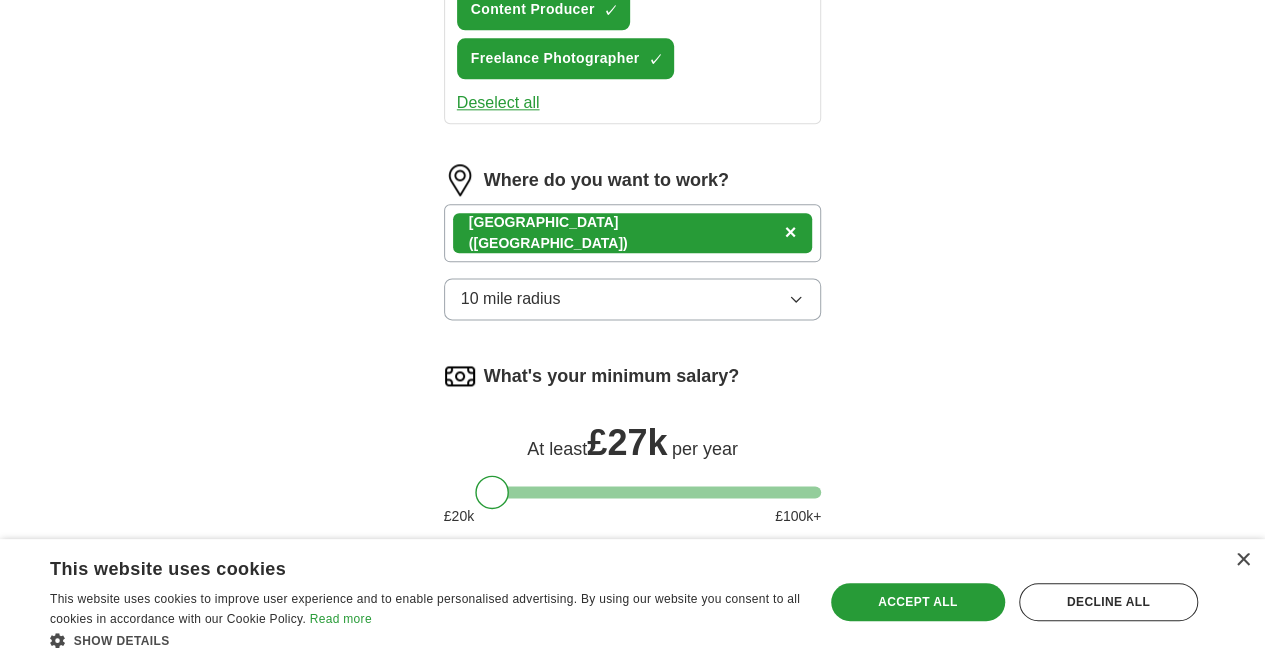 click on "Start applying for jobs" at bounding box center [633, 596] 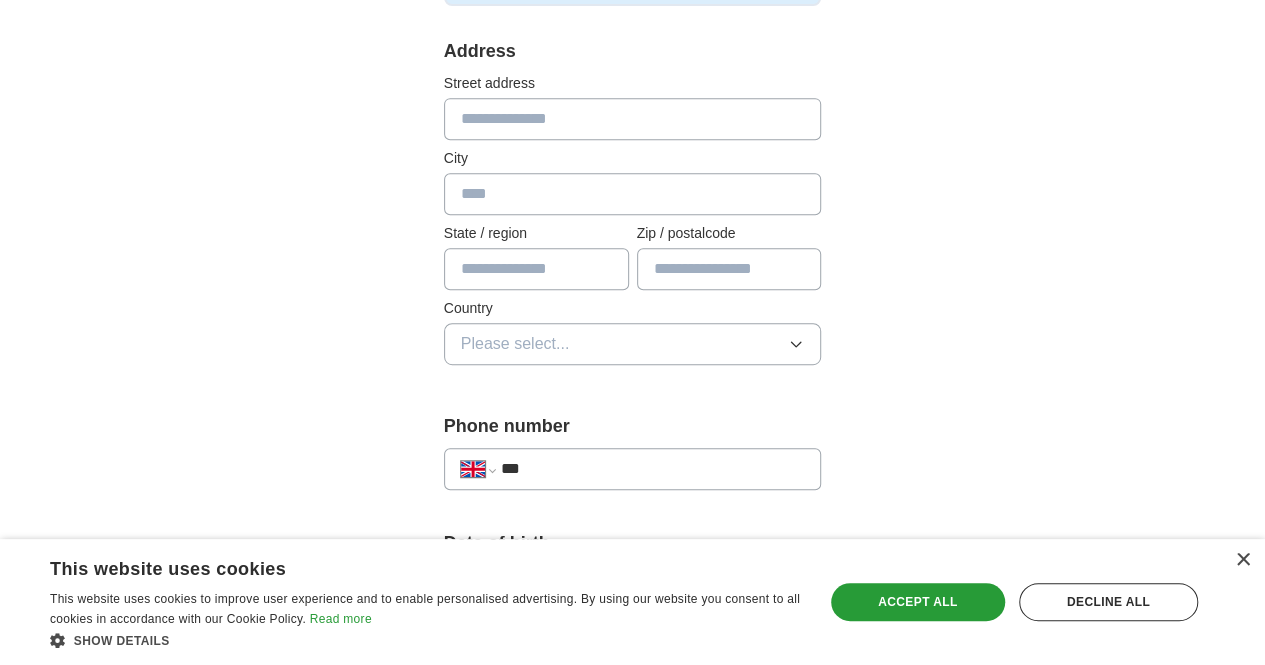 scroll, scrollTop: 450, scrollLeft: 0, axis: vertical 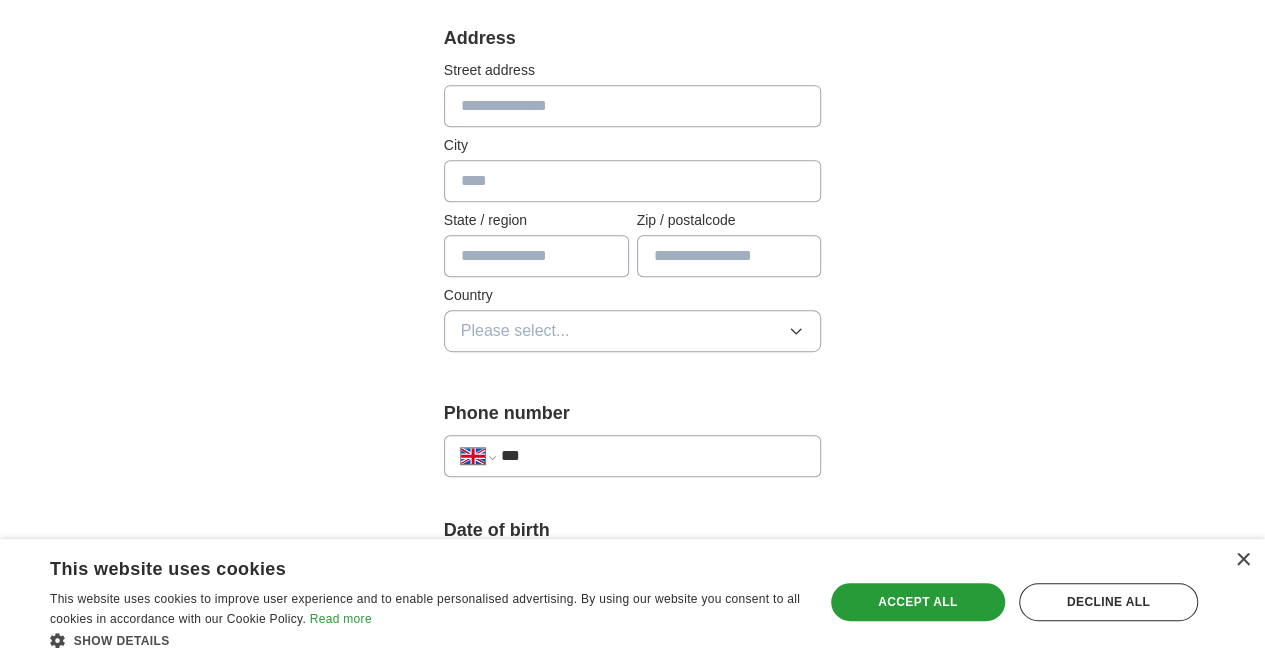 click at bounding box center [633, 106] 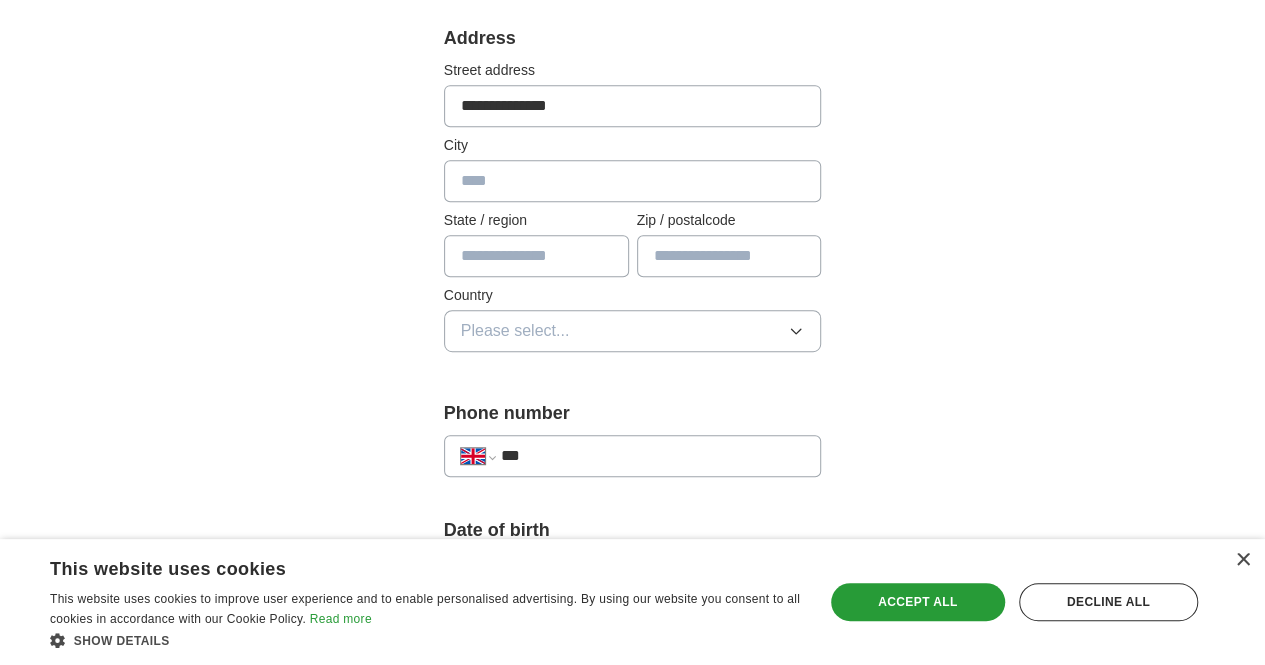 type on "**********" 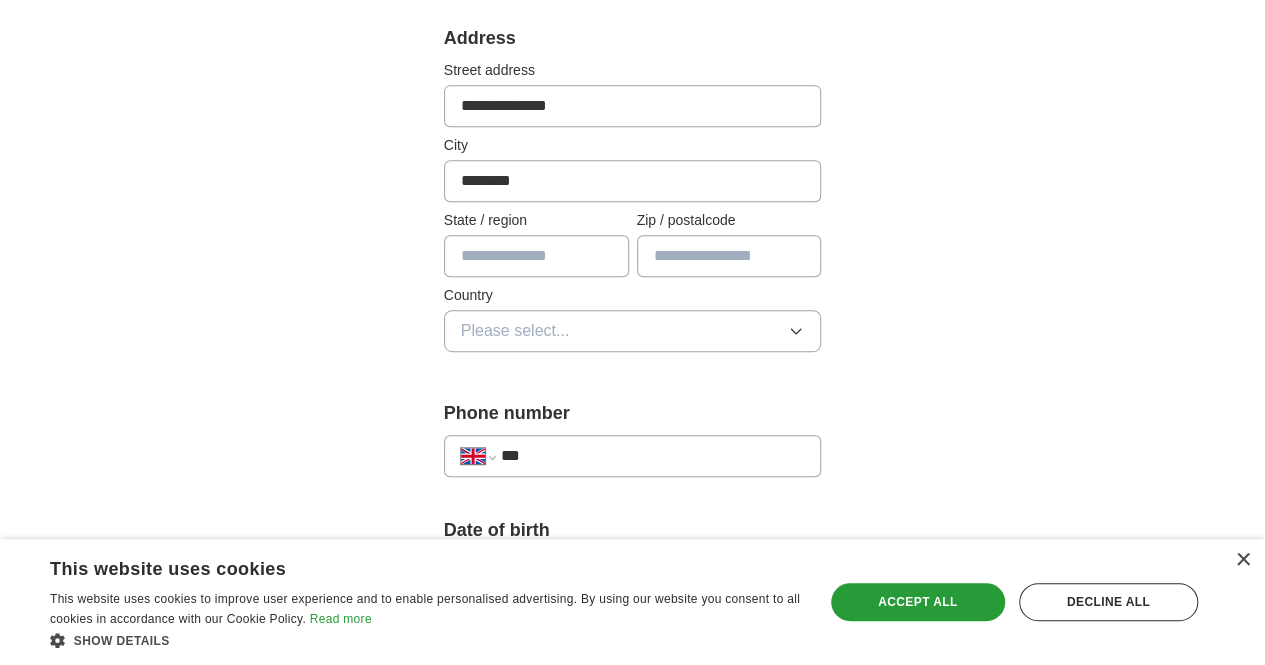 type on "********" 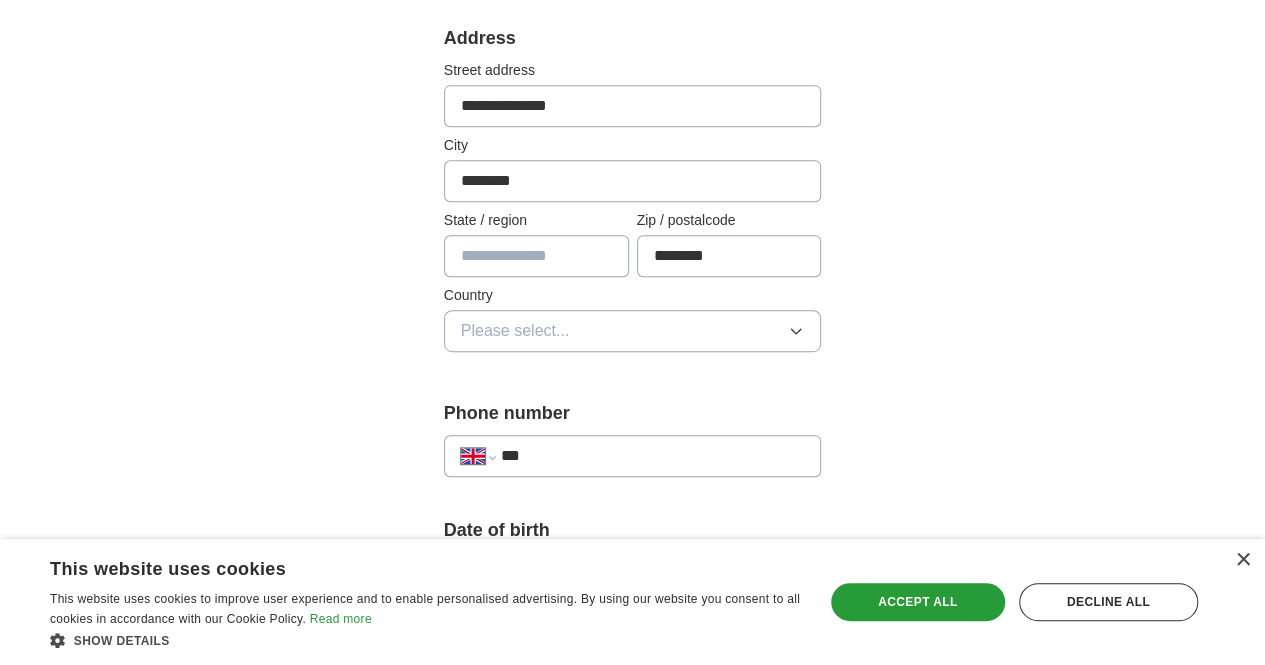 type on "*******" 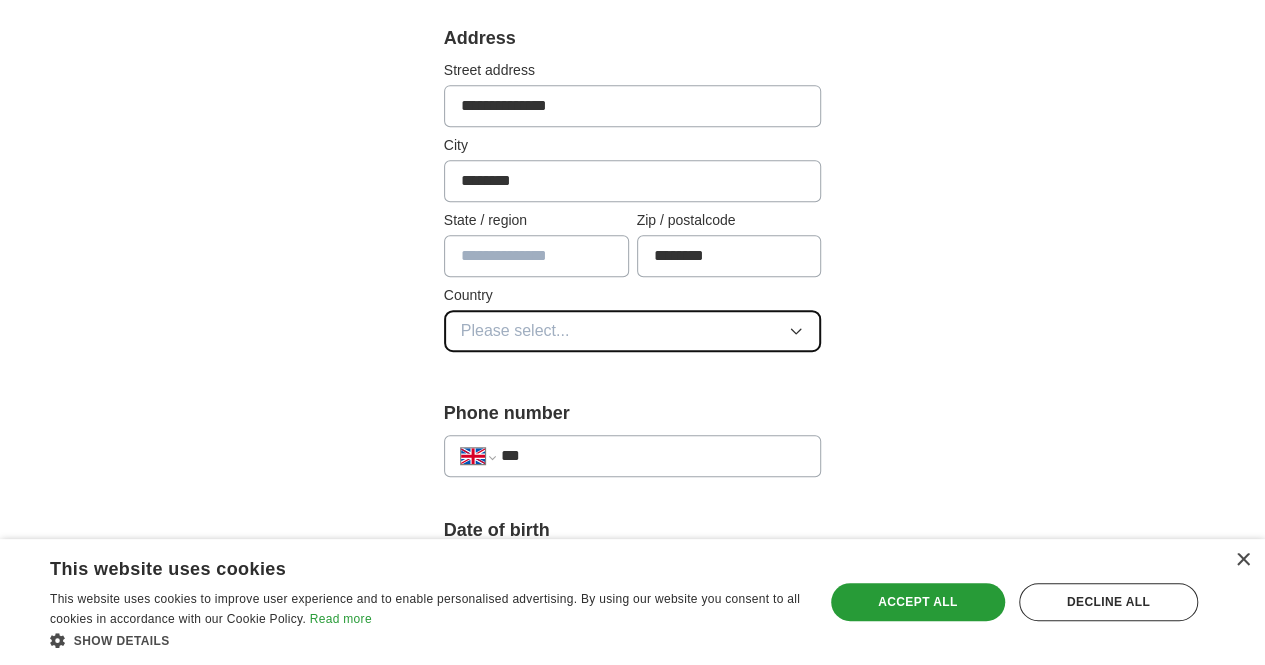 click on "Please select..." at bounding box center [633, 331] 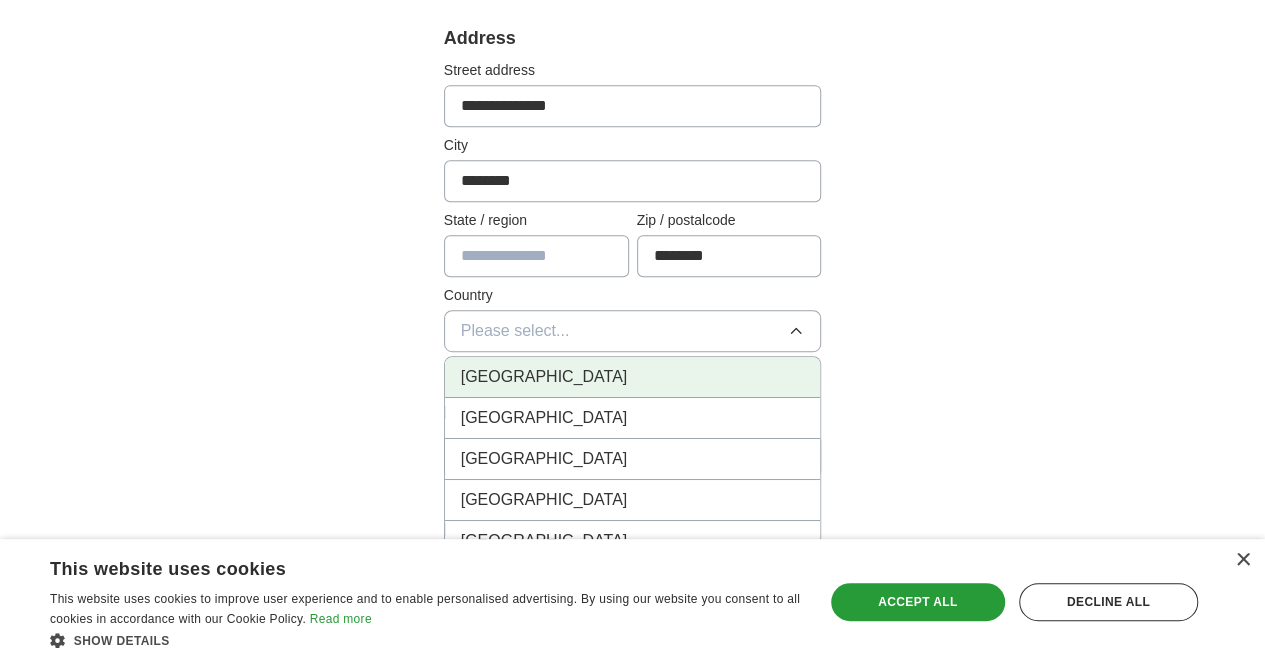click on "[GEOGRAPHIC_DATA]" at bounding box center (633, 377) 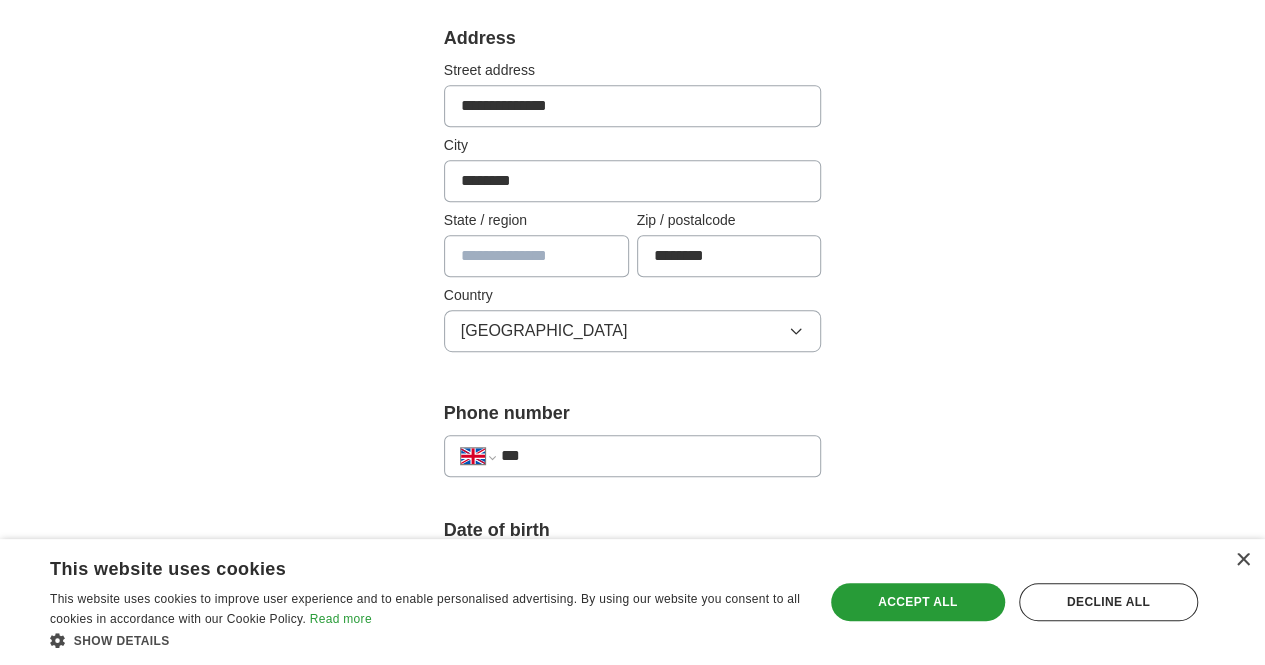 click on "**********" at bounding box center [633, 456] 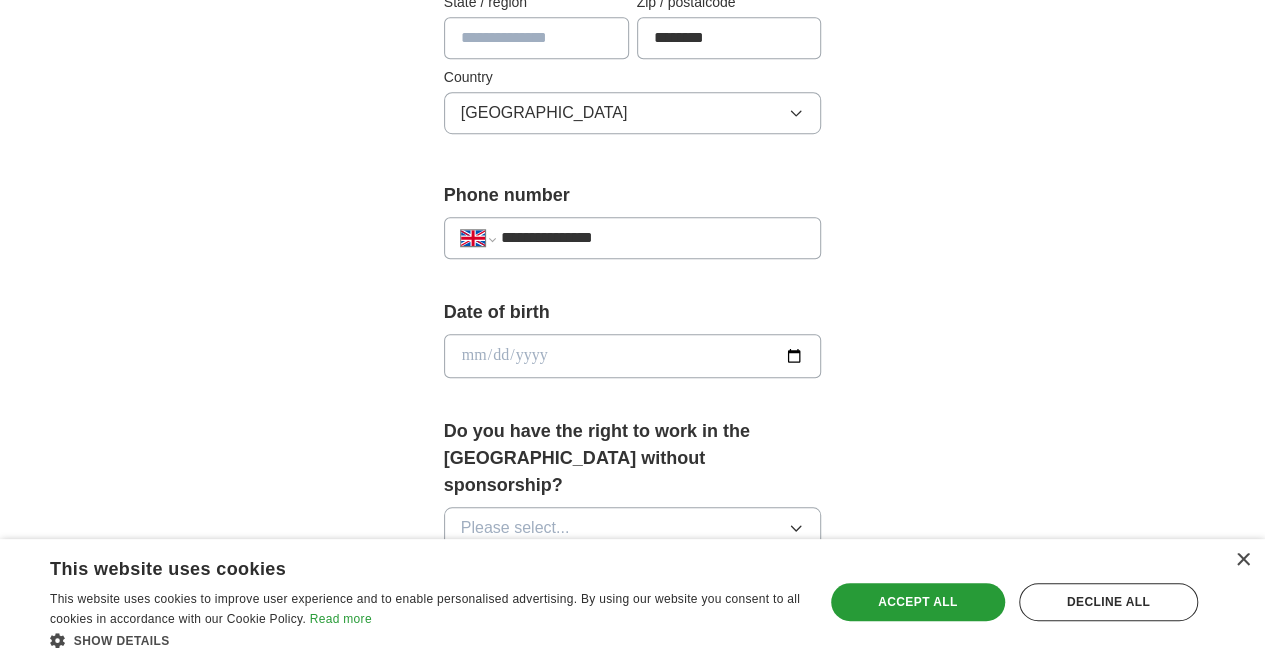 scroll, scrollTop: 669, scrollLeft: 0, axis: vertical 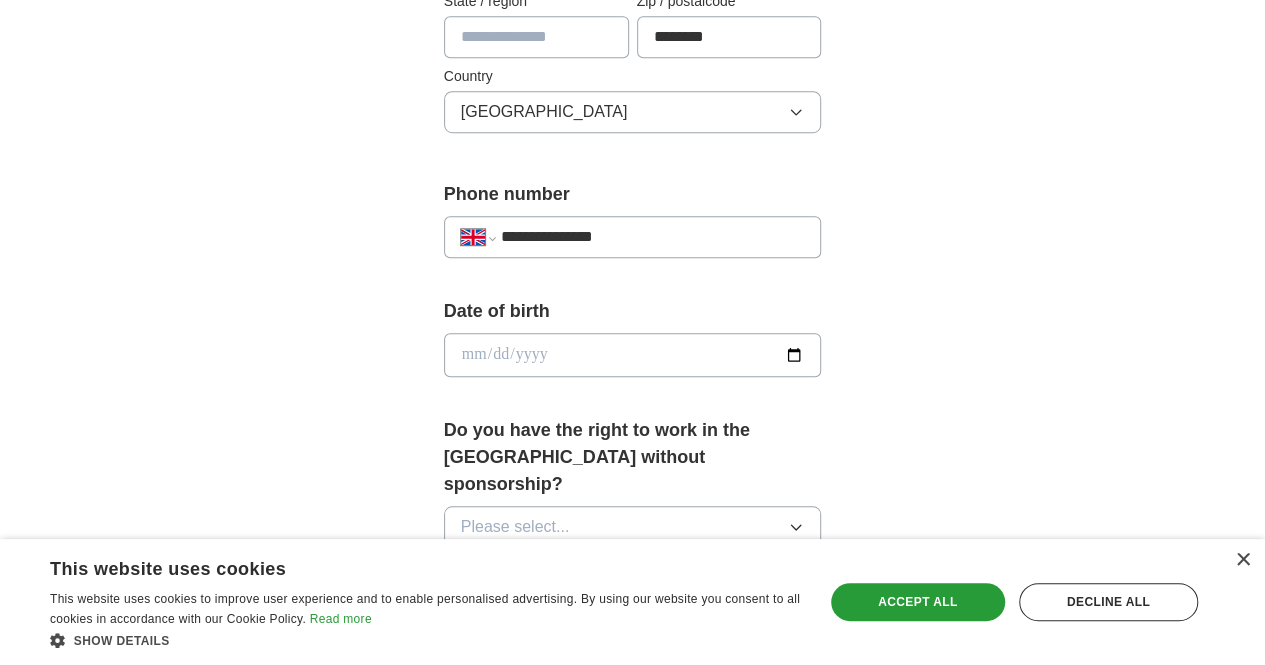 type on "**********" 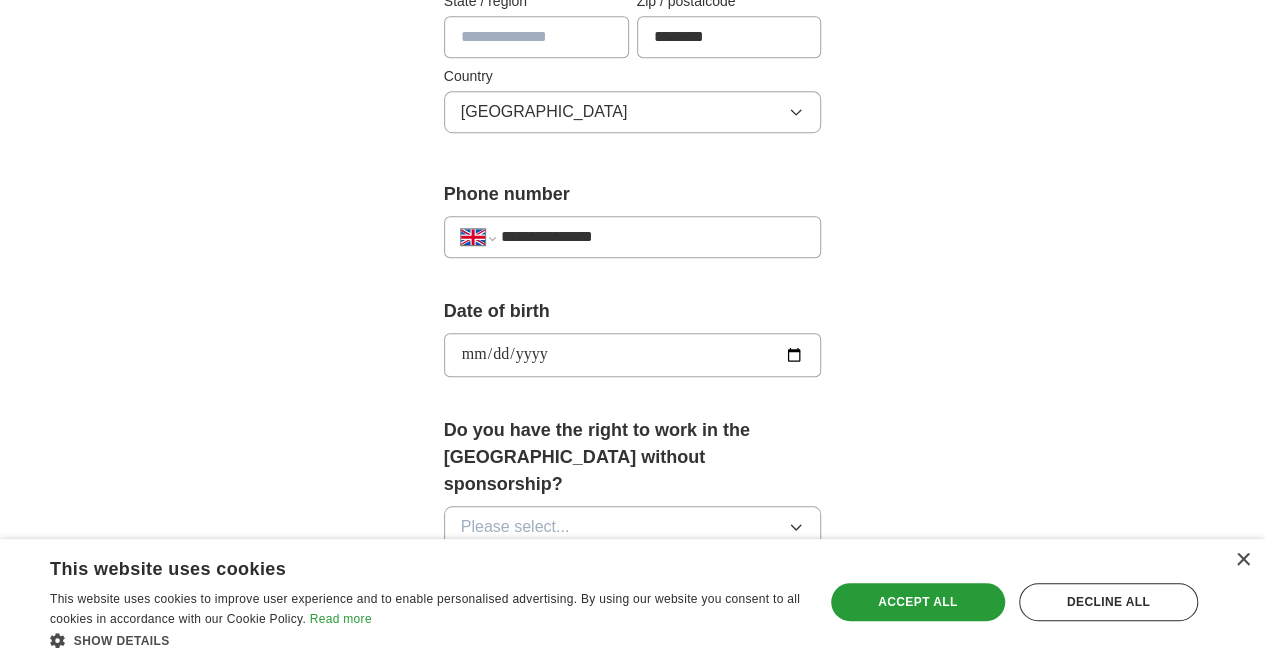 type on "**********" 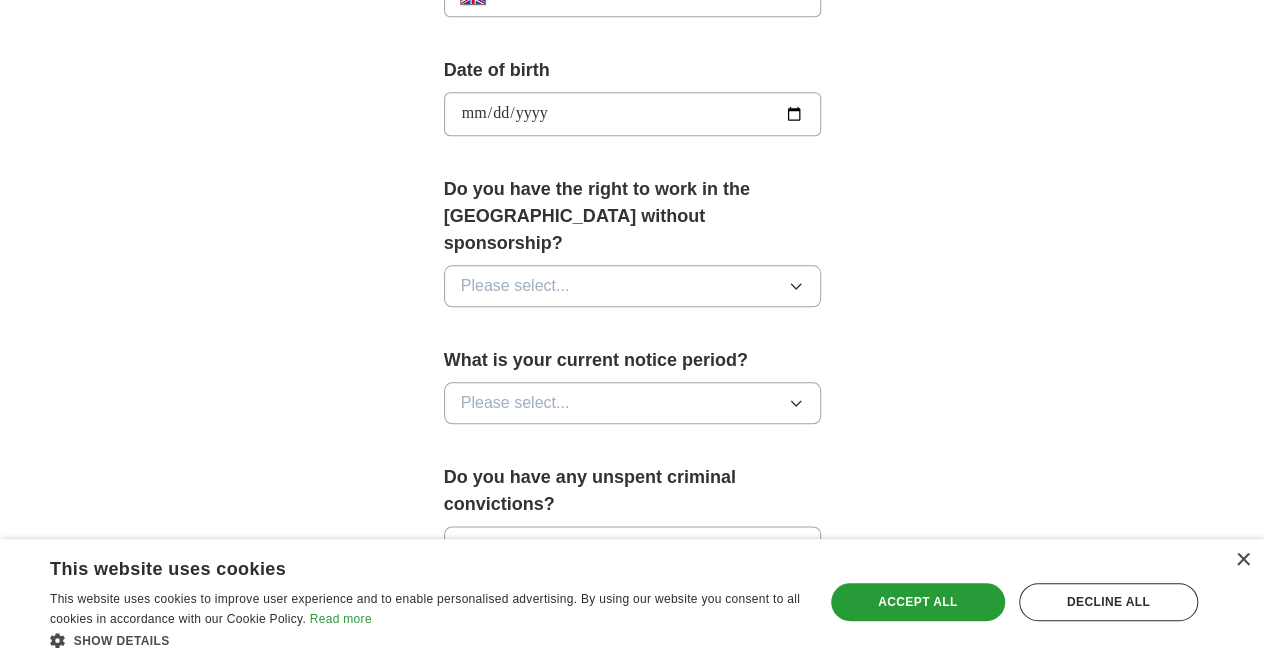 scroll, scrollTop: 915, scrollLeft: 0, axis: vertical 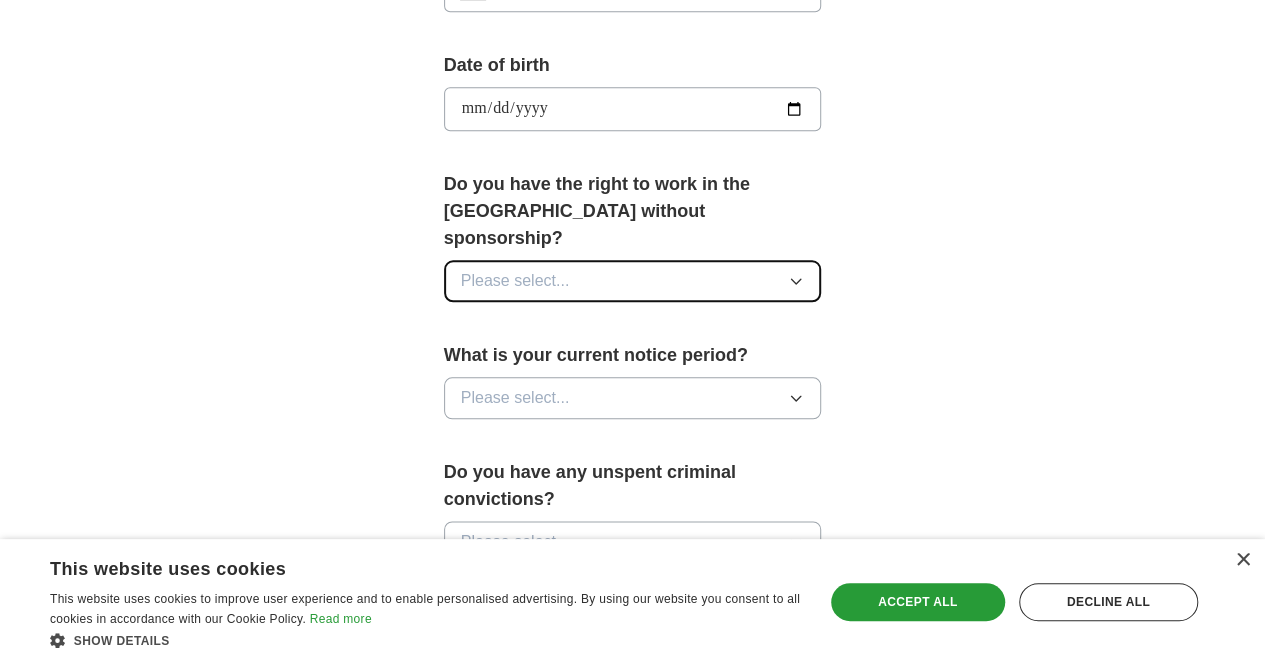 click 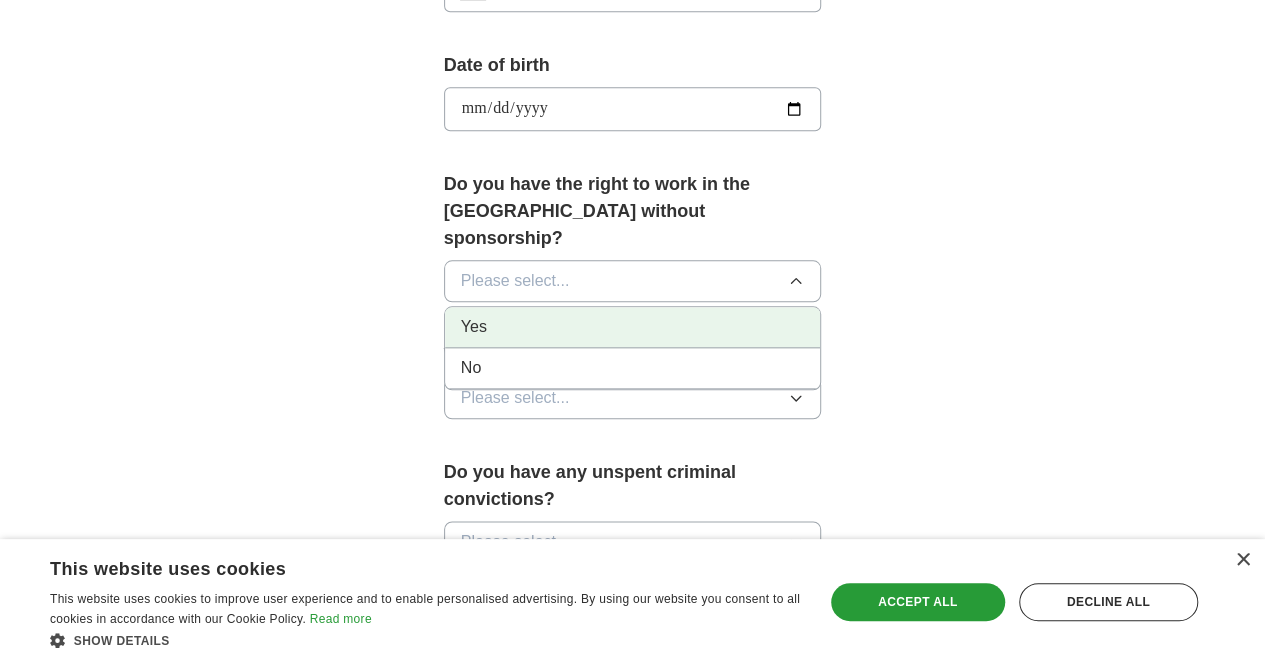 click on "Yes" at bounding box center [633, 327] 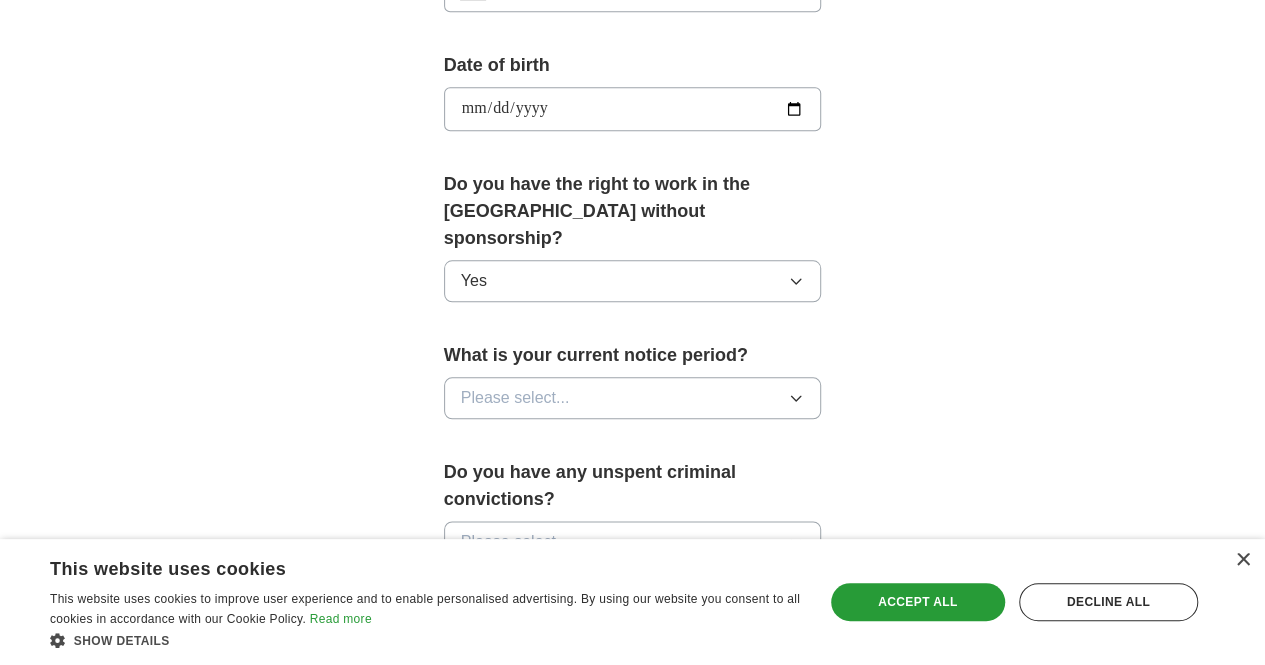click on "Please select..." at bounding box center (633, 398) 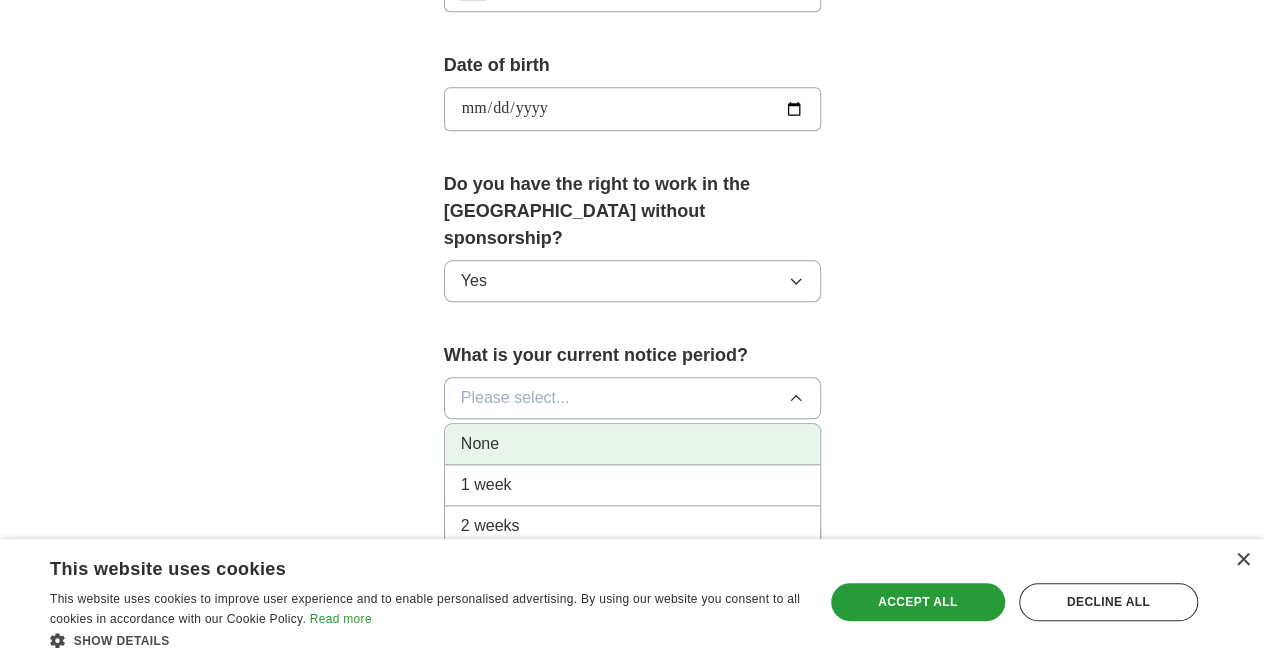 click on "None" at bounding box center [633, 444] 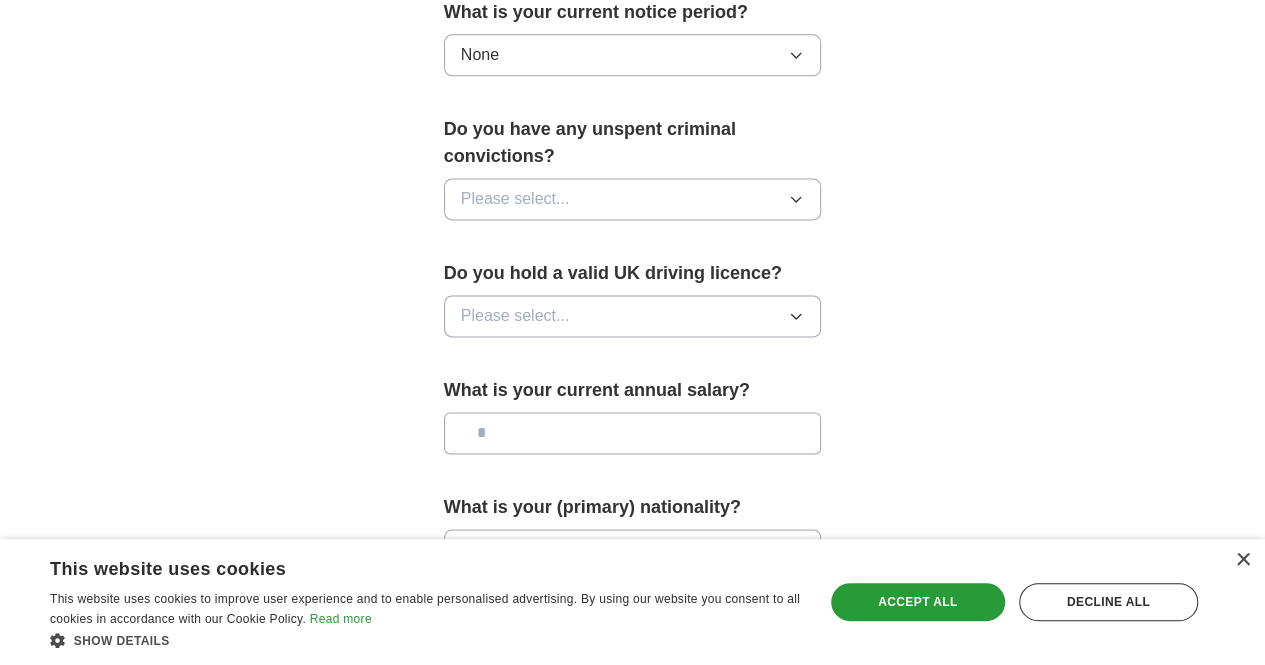 scroll, scrollTop: 1261, scrollLeft: 0, axis: vertical 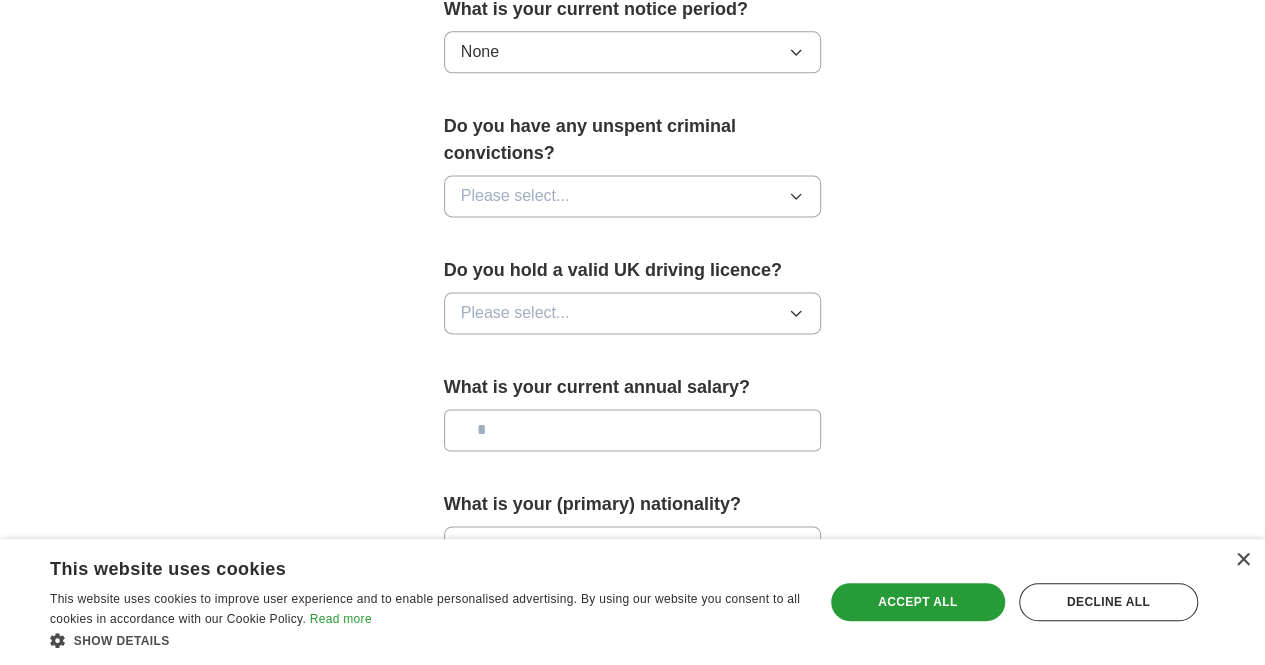 click on "Please select..." at bounding box center (633, 196) 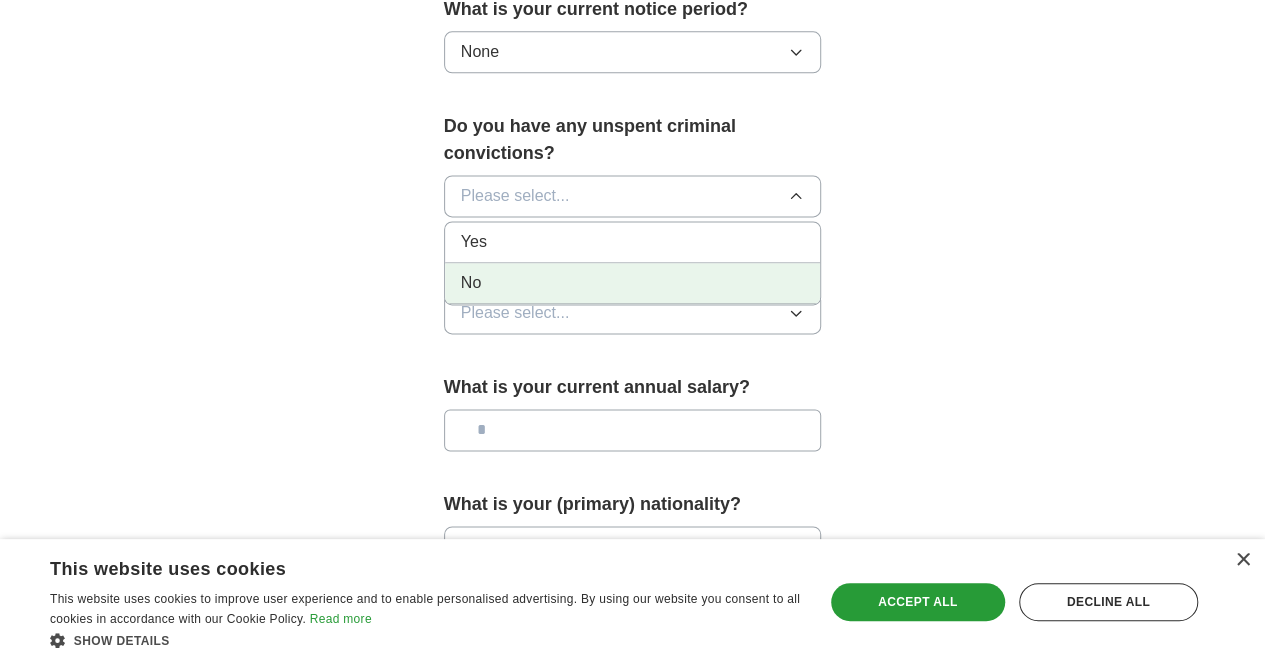 click on "No" at bounding box center [633, 283] 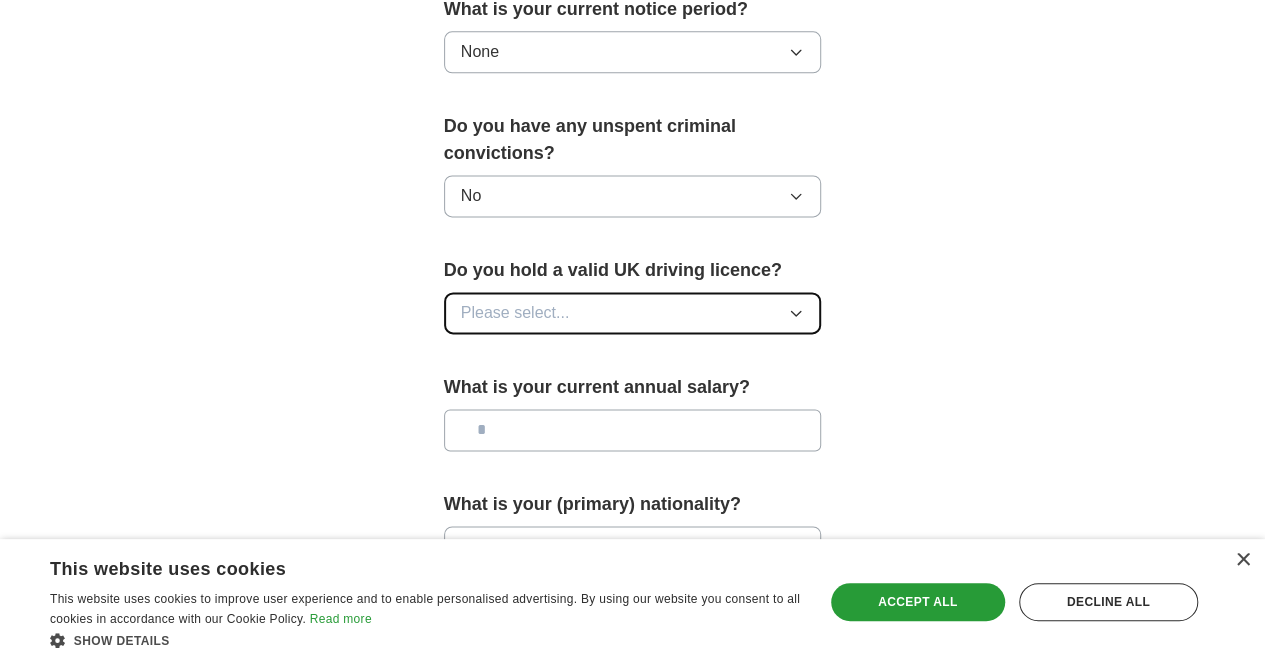 click on "Please select..." at bounding box center (633, 313) 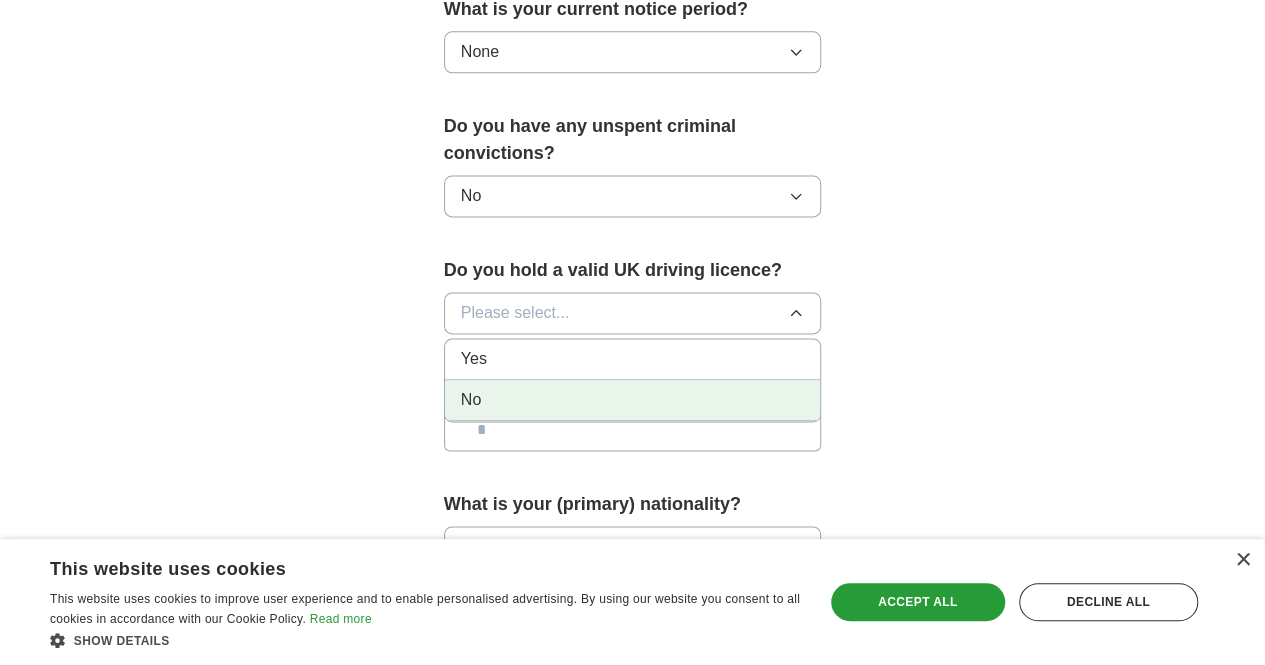 click on "No" at bounding box center [633, 400] 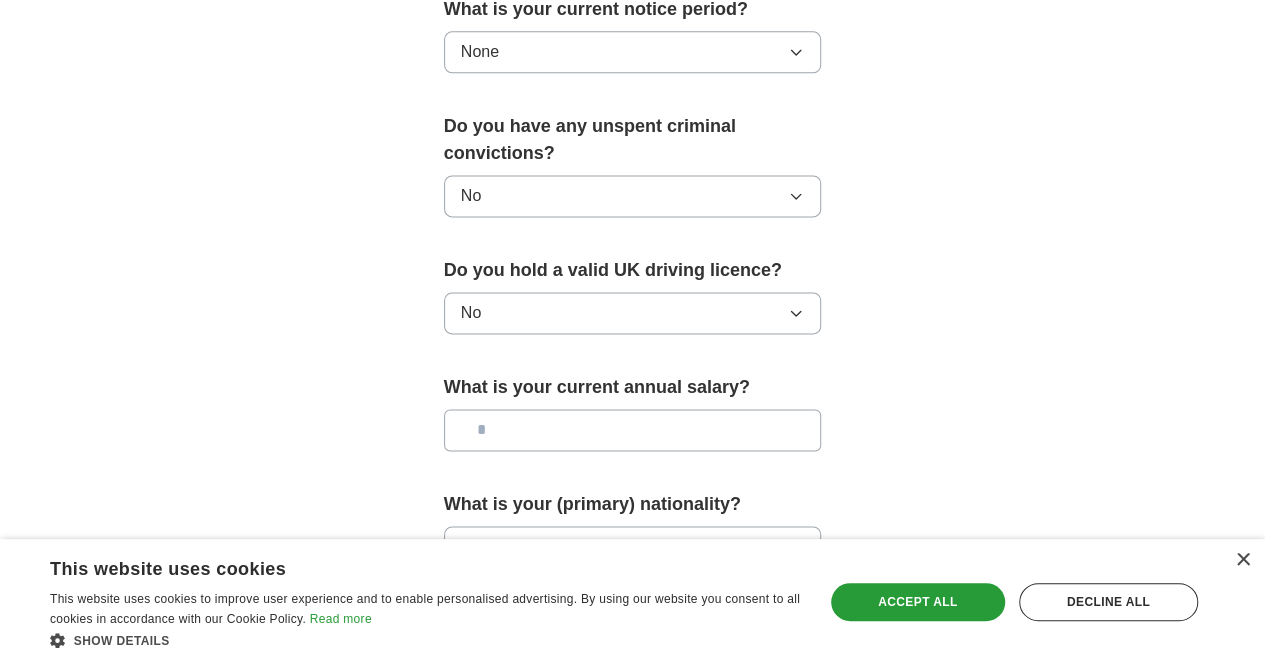 click at bounding box center [633, 430] 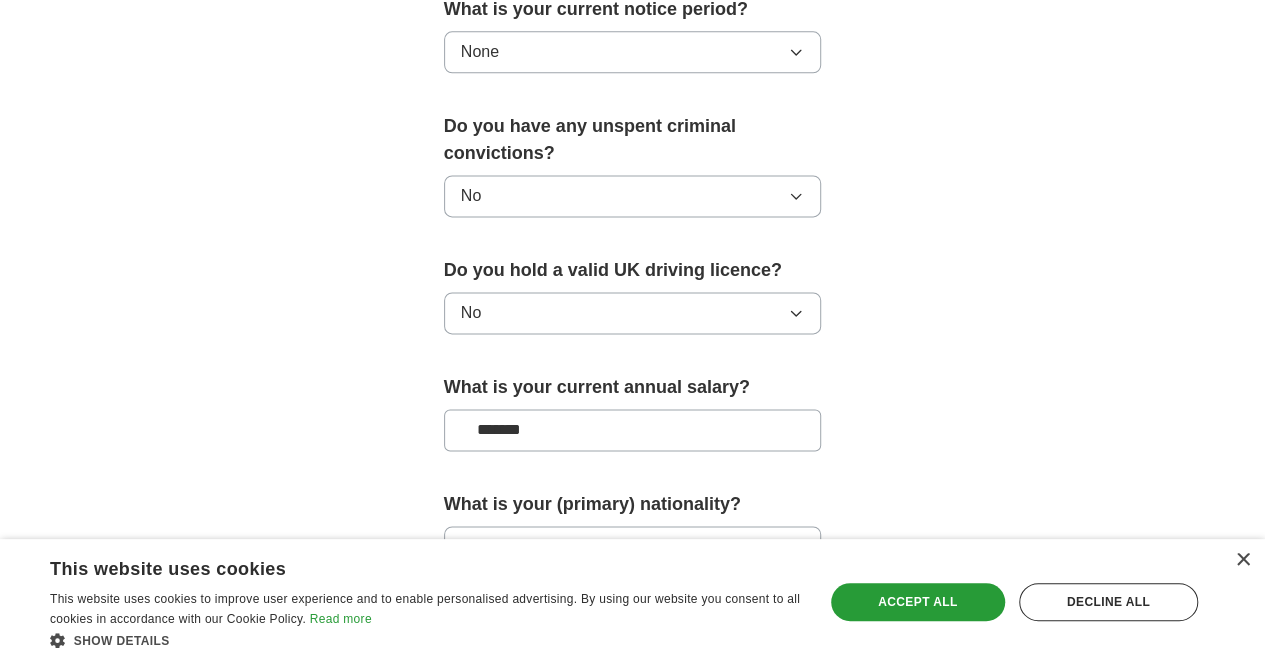 type on "*******" 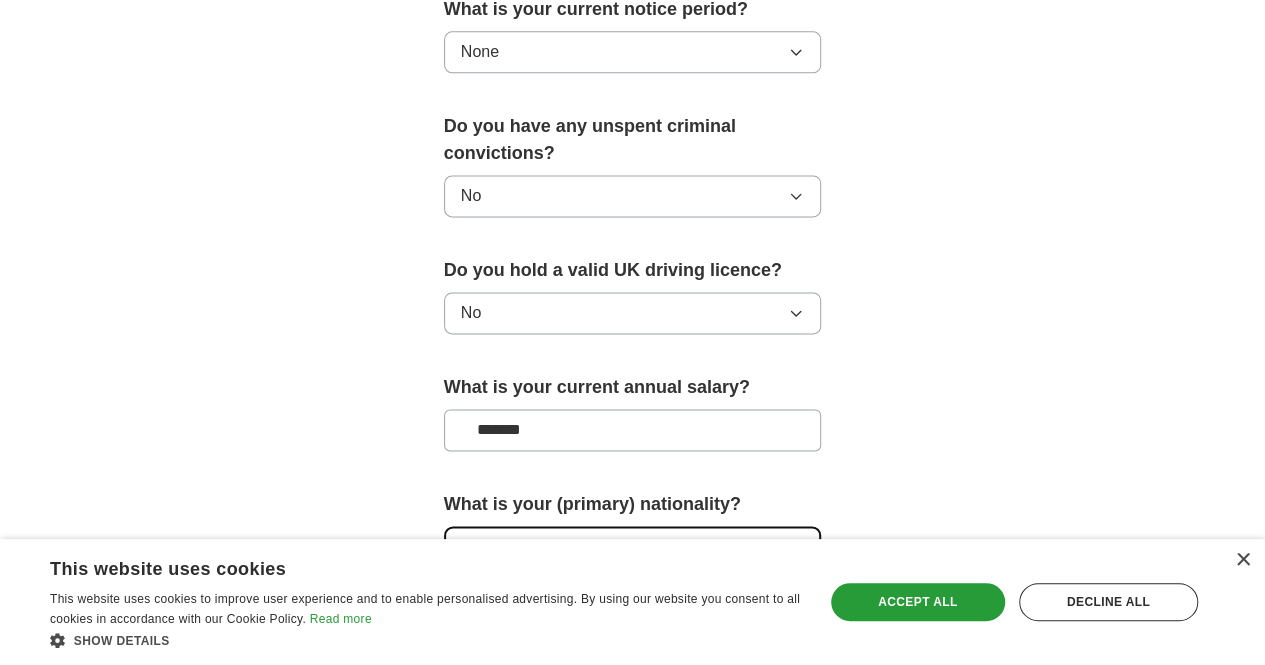 click on "Please select..." at bounding box center [633, 547] 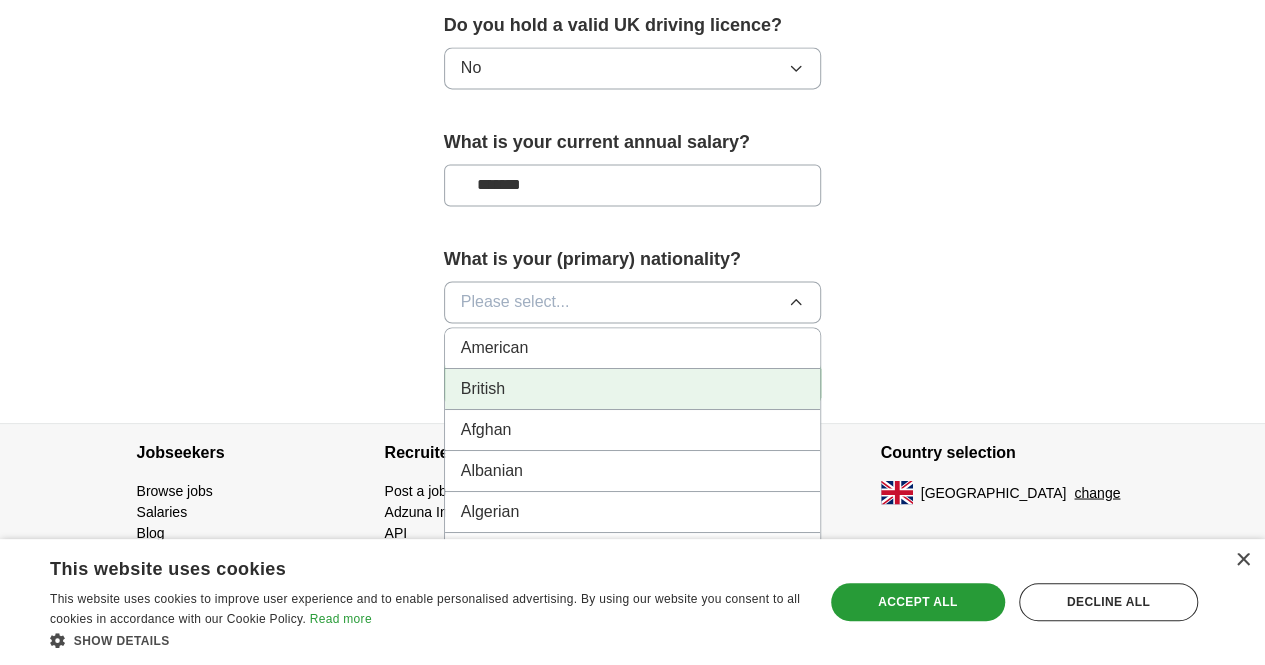 click on "British" at bounding box center (633, 389) 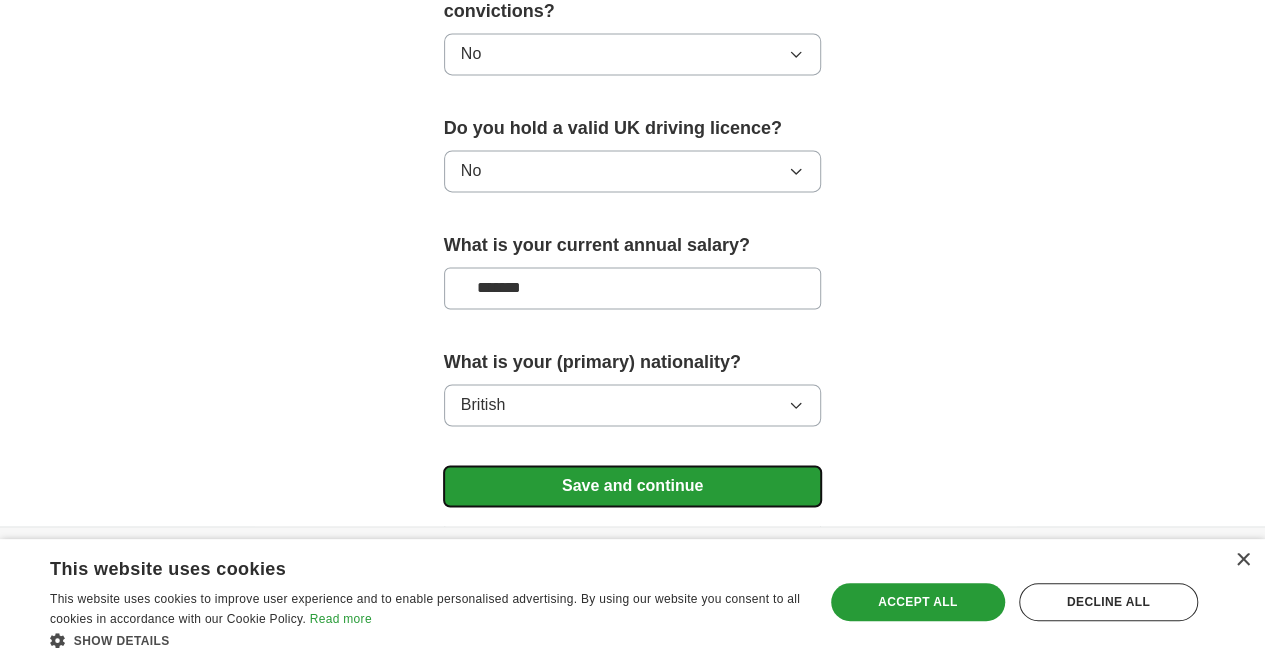 click on "Save and continue" at bounding box center [633, 486] 